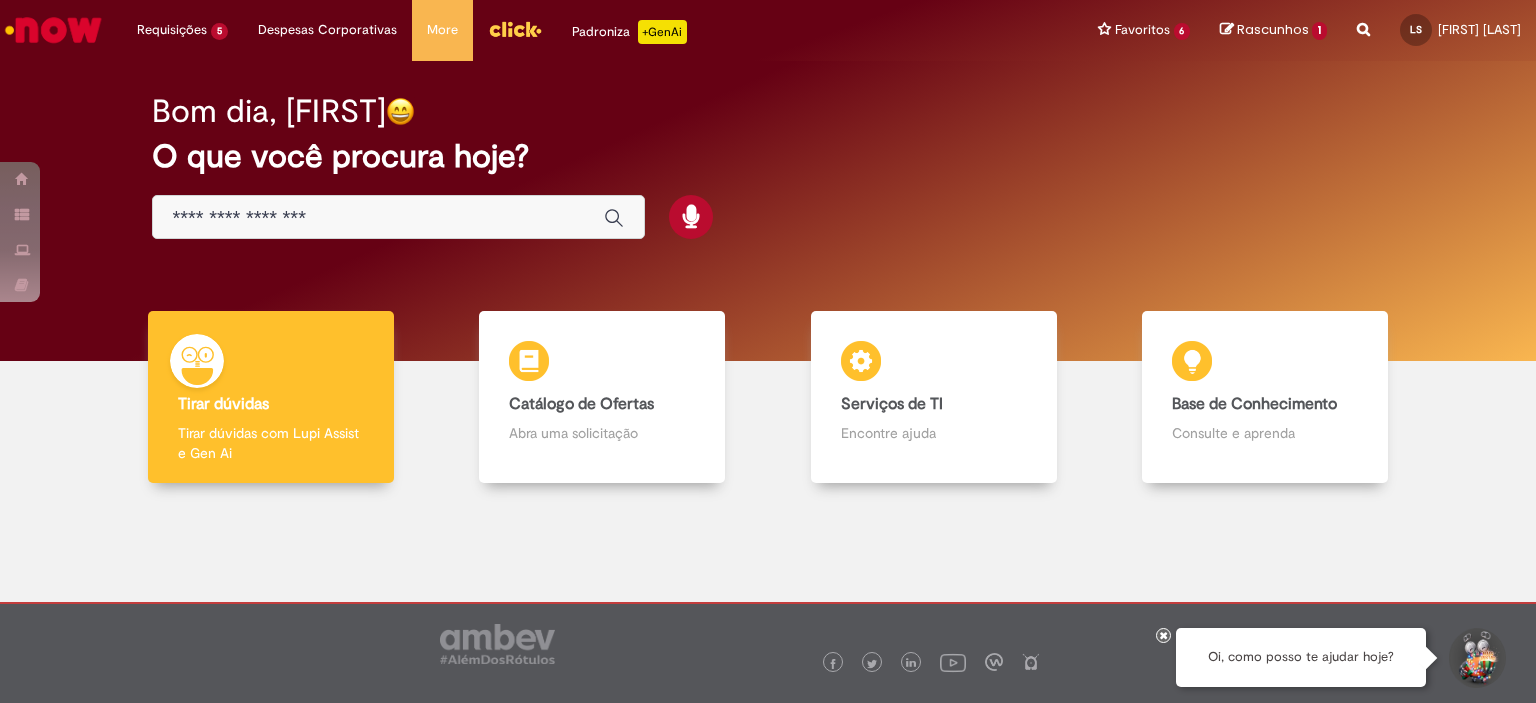 scroll, scrollTop: 0, scrollLeft: 0, axis: both 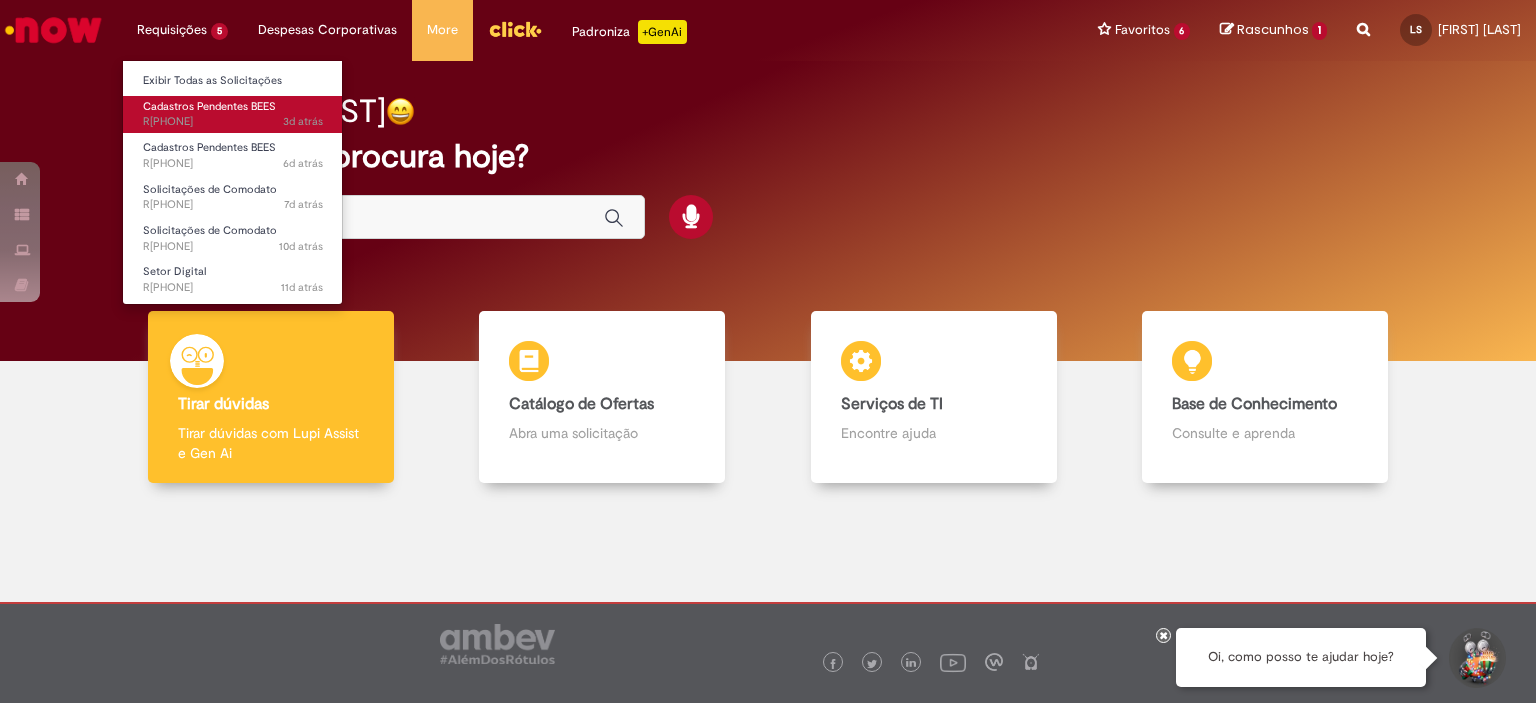 click on "Cadastros Pendentes BEES
[TIME] atrás [TIME] dias atrás  R[PHONE]" at bounding box center (233, 114) 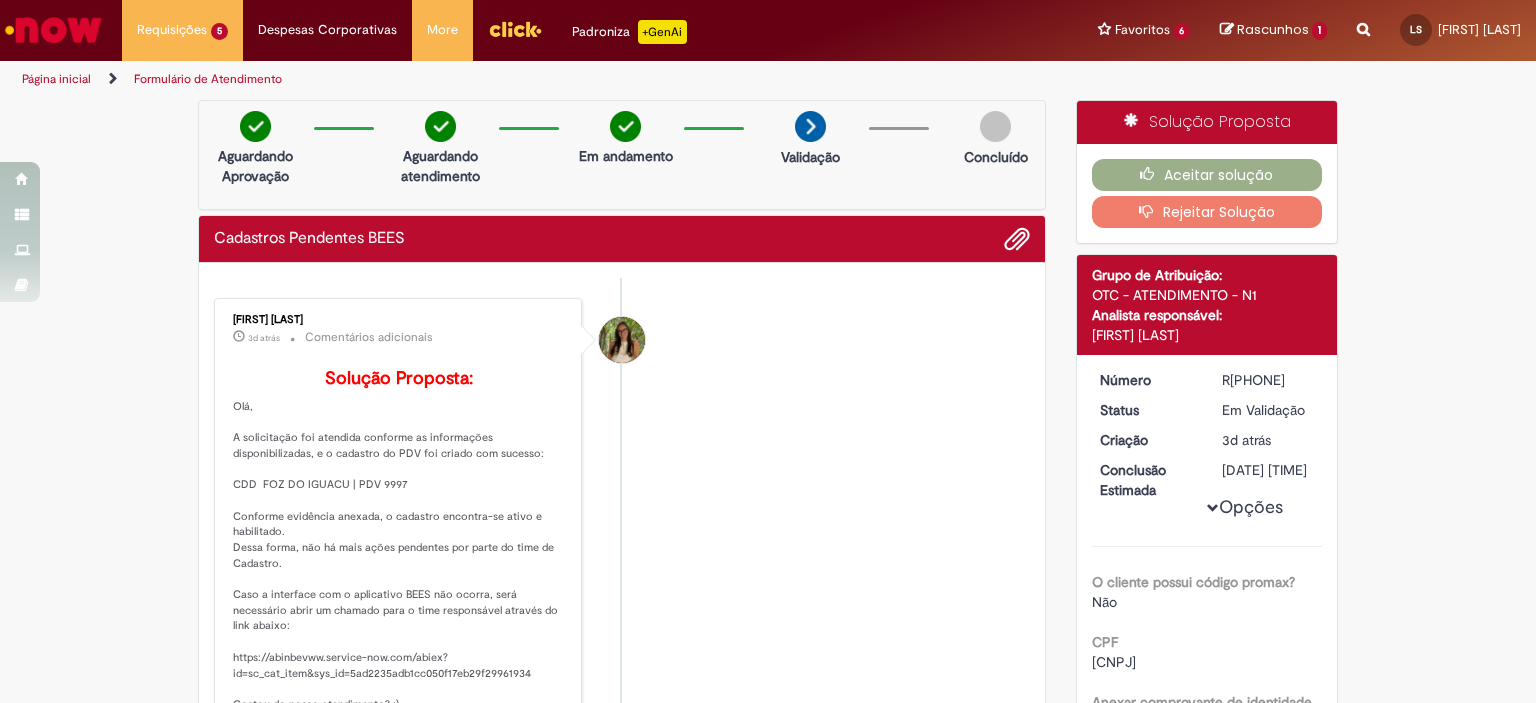 click on "[FIRST] [LAST]
[TIME] atrás [TIME] dias atrás     Comentários adicionais
Solução Proposta:
Olá,
A solicitação foi atendida conforme as informações disponibilizadas, e o cadastro do PDV foi criado com sucesso:
CDD  FOZ DO IGUACU | PDV 9997
Conforme evidência anexada, o cadastro encontra-se ativo e habilitado.
Dessa forma, não há mais ações pendentes por parte do time de Cadastro.
Caso a interface com o aplicativo BEES não ocorra, será necessário abrir um chamado para o time responsável através do link abaixo:
https://abinbevww.service-now.com/abiex?id=sc_cat_item&sys_id=5ad2235adb1cc050f17eb29f29961934
Gostou do nosso atendimento? :)
Responda nossa pesquisa de satisfação e nos deixe sua opinião!
Atenciosamente,
Customer Care - CSC
#Cadastro_Reprocessado" at bounding box center [622, 552] 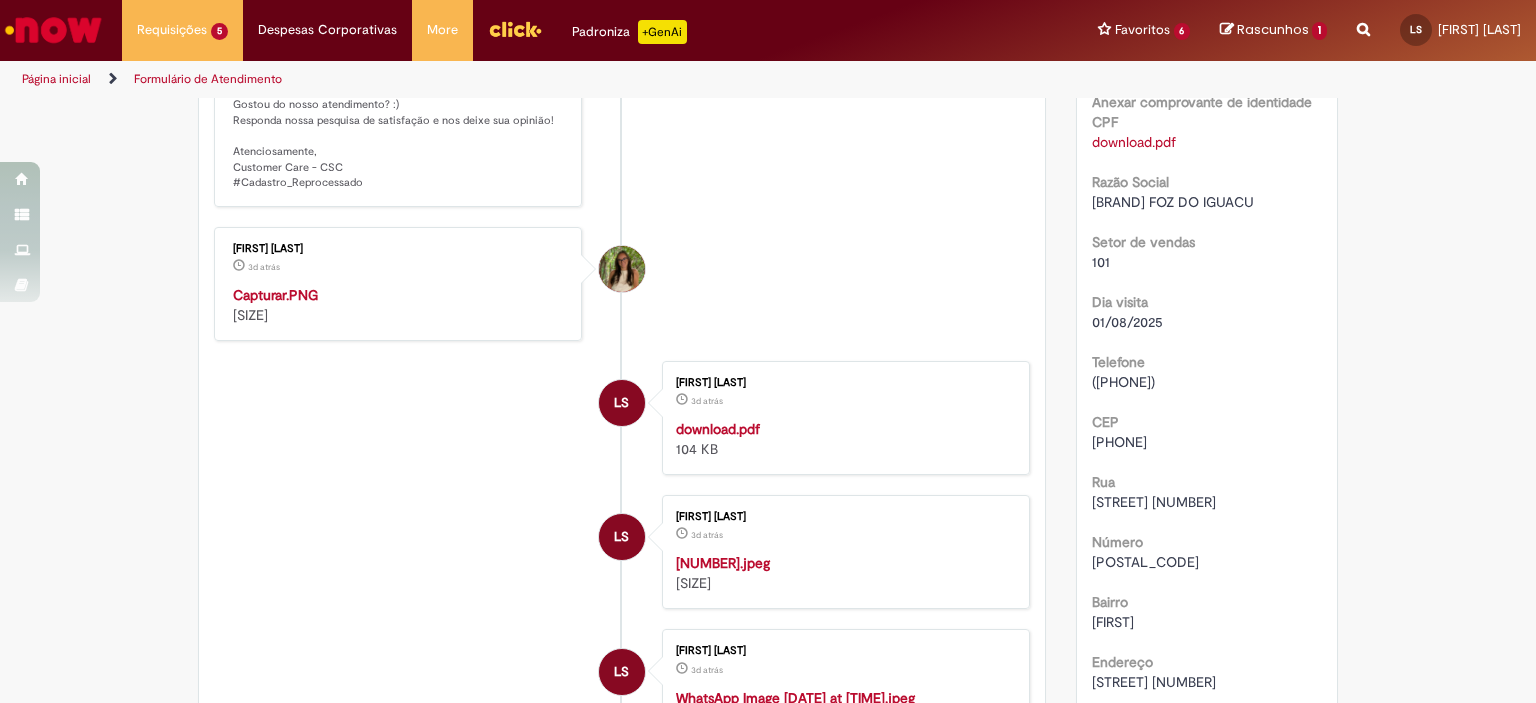 scroll, scrollTop: 300, scrollLeft: 0, axis: vertical 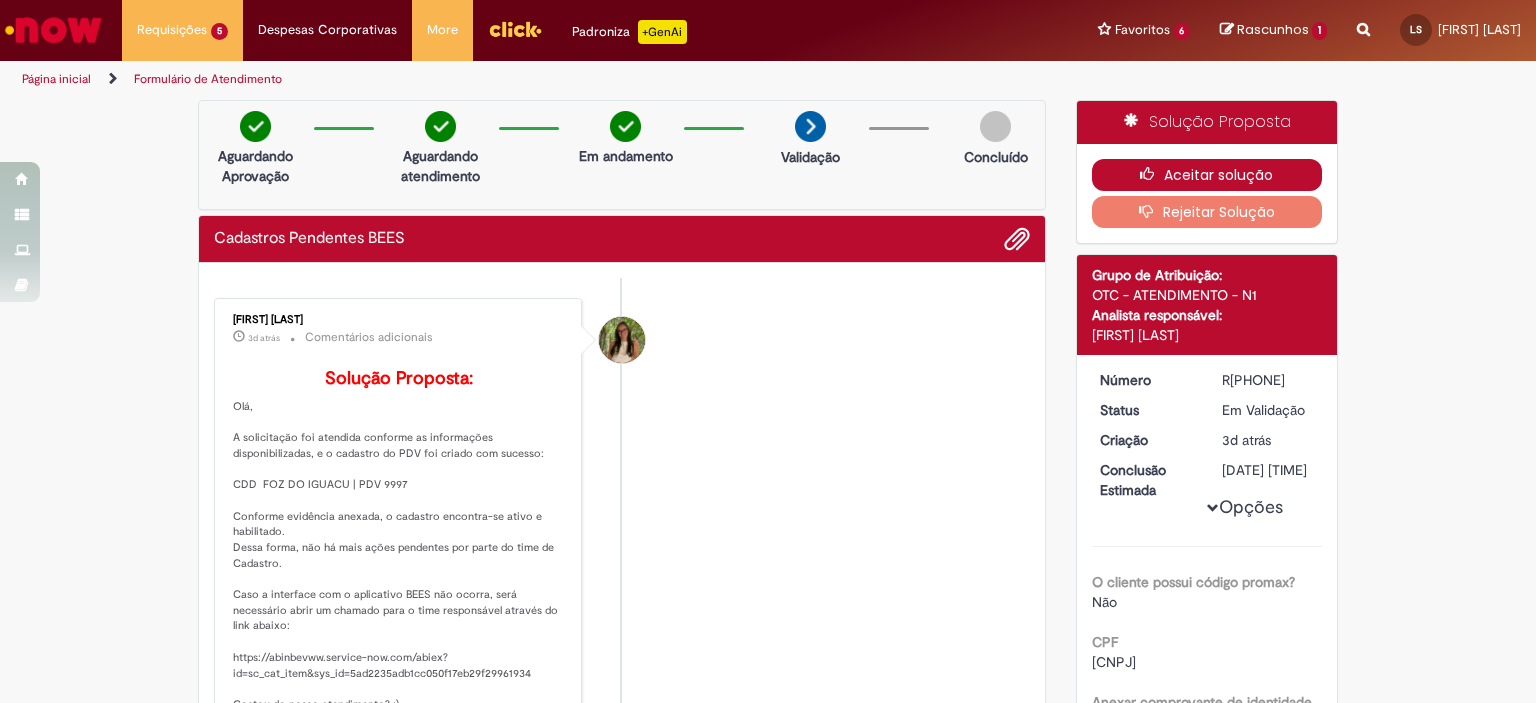 click on "Aceitar solução" at bounding box center (1207, 175) 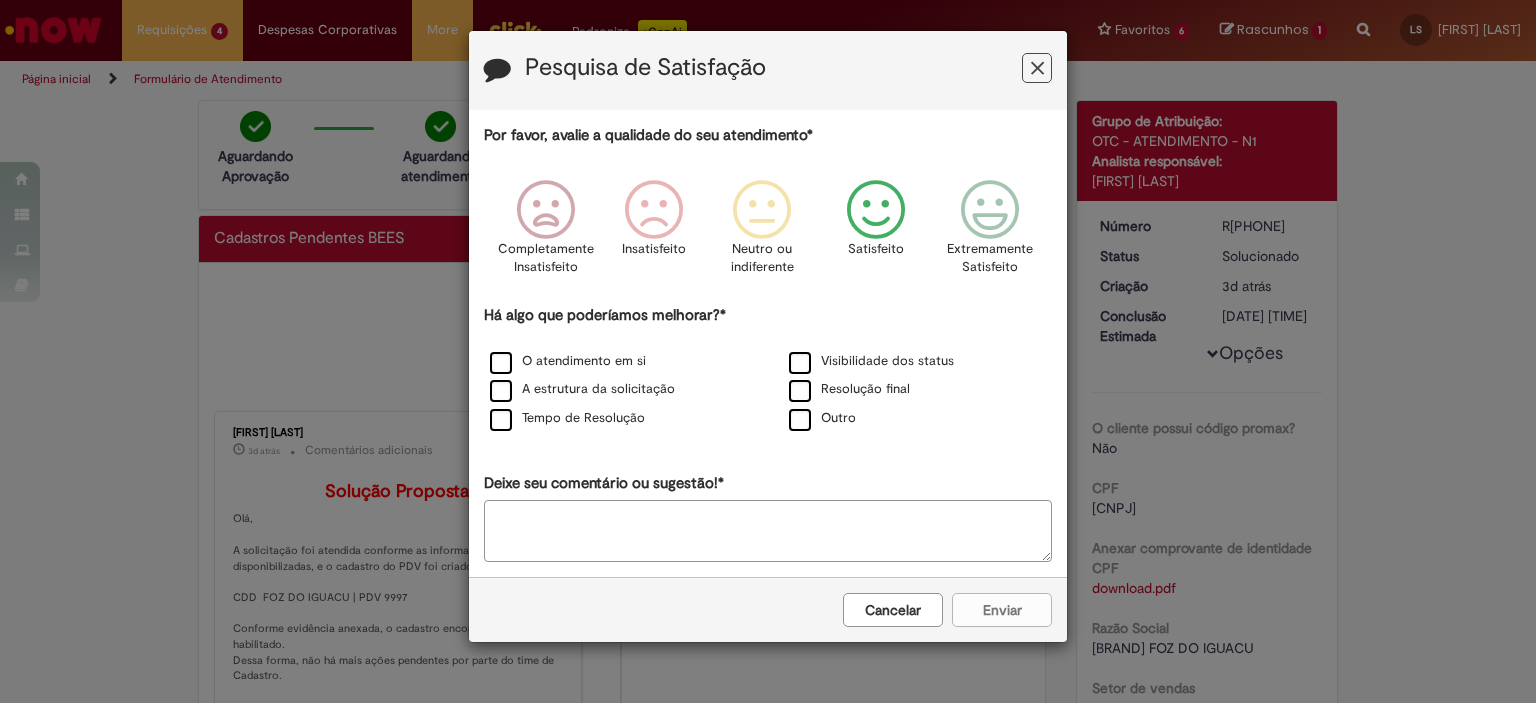 click at bounding box center (876, 210) 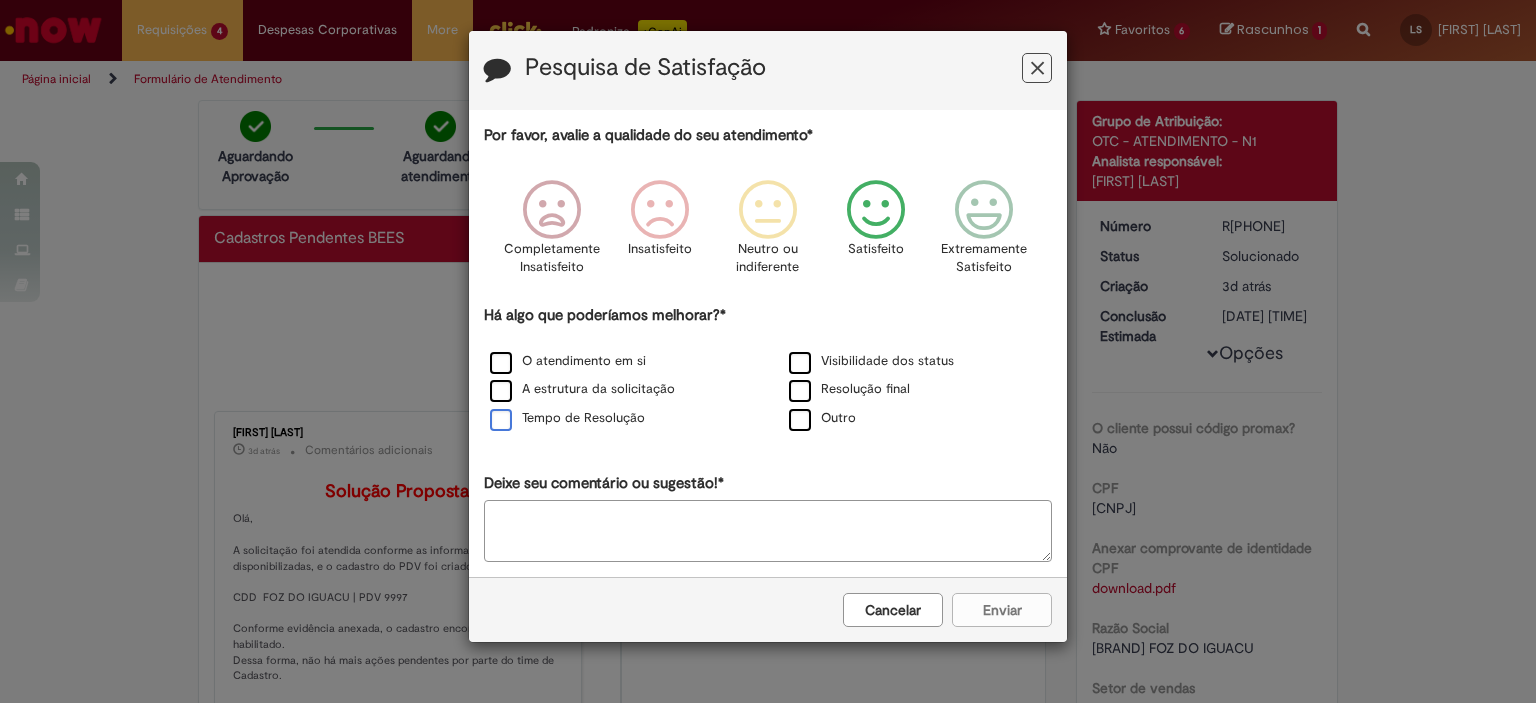 click on "Tempo de Resolução" at bounding box center [567, 418] 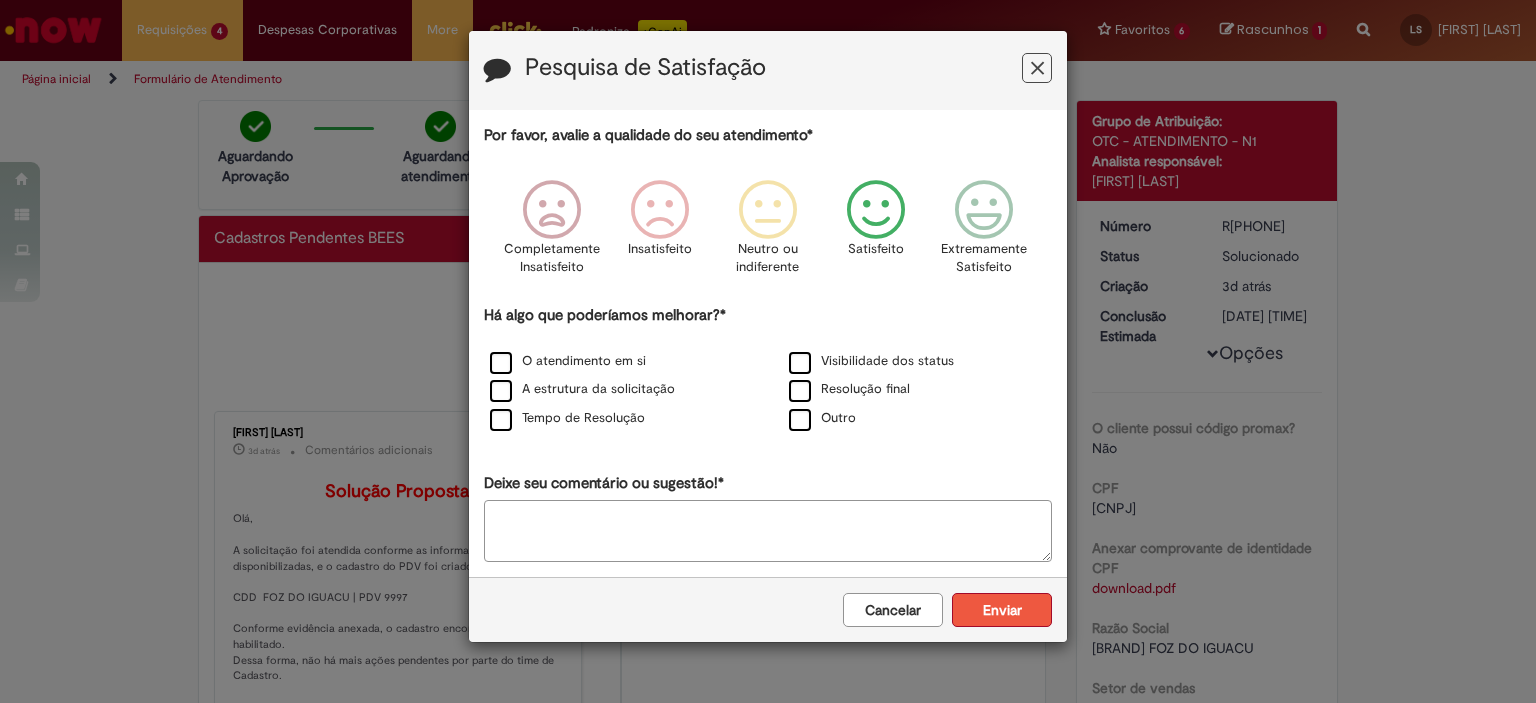click on "Enviar" at bounding box center [1002, 610] 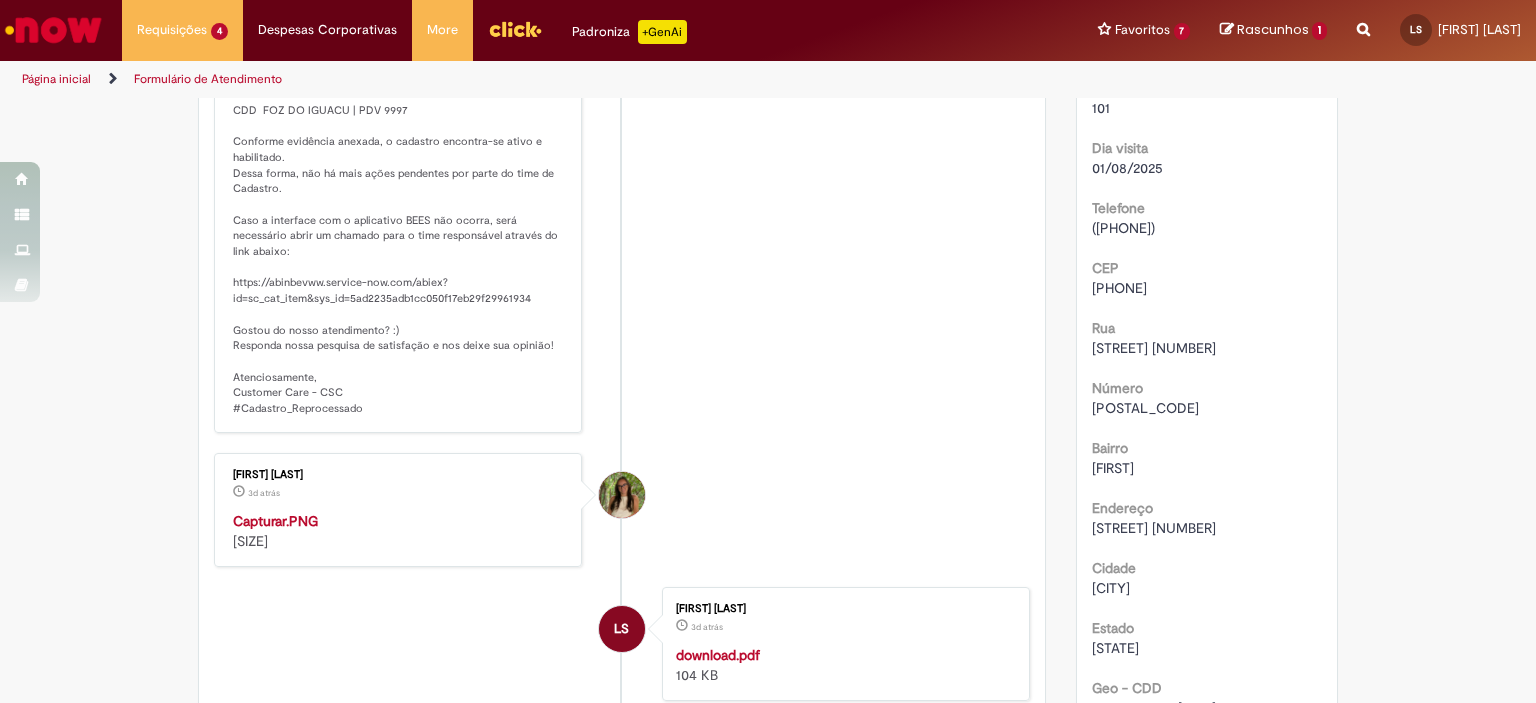scroll, scrollTop: 1100, scrollLeft: 0, axis: vertical 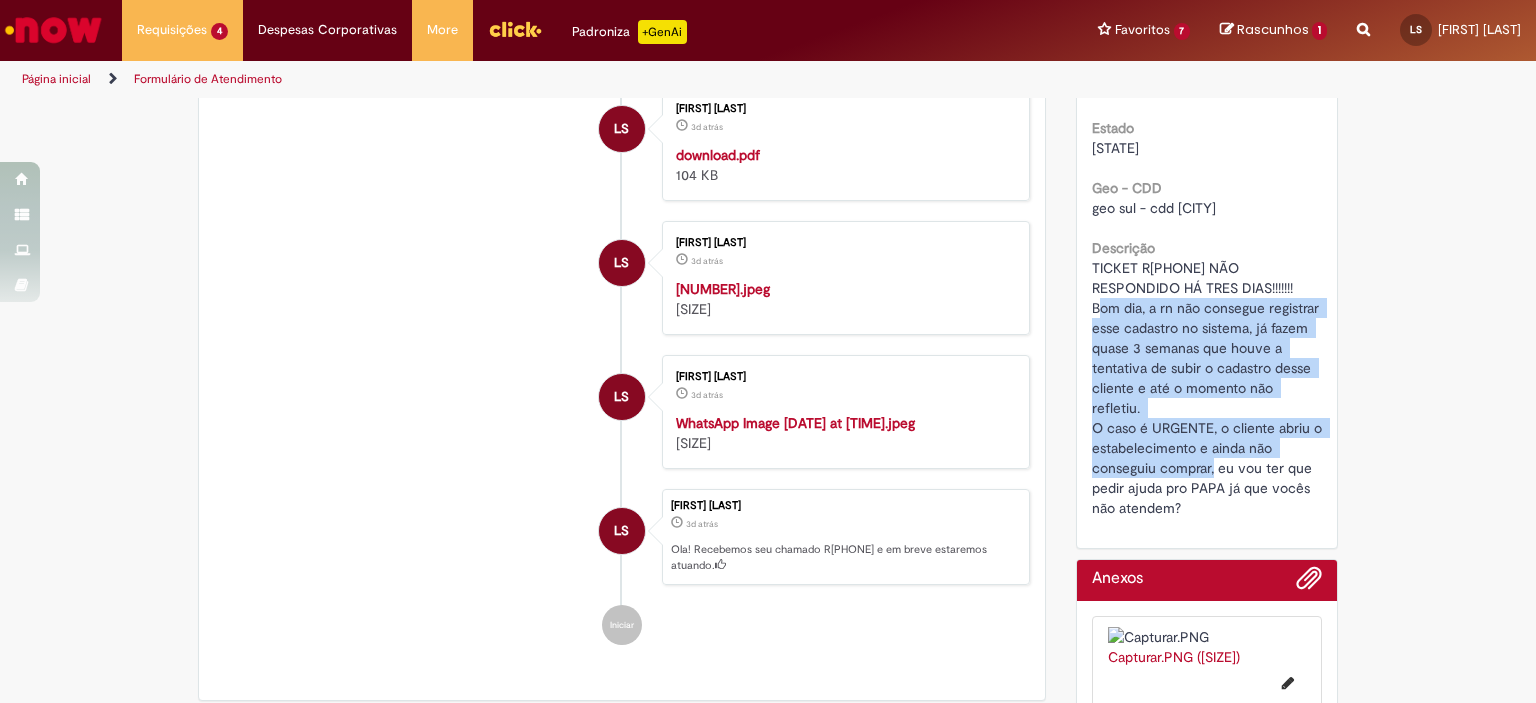 drag, startPoint x: 1083, startPoint y: 343, endPoint x: 1203, endPoint y: 486, distance: 186.67886 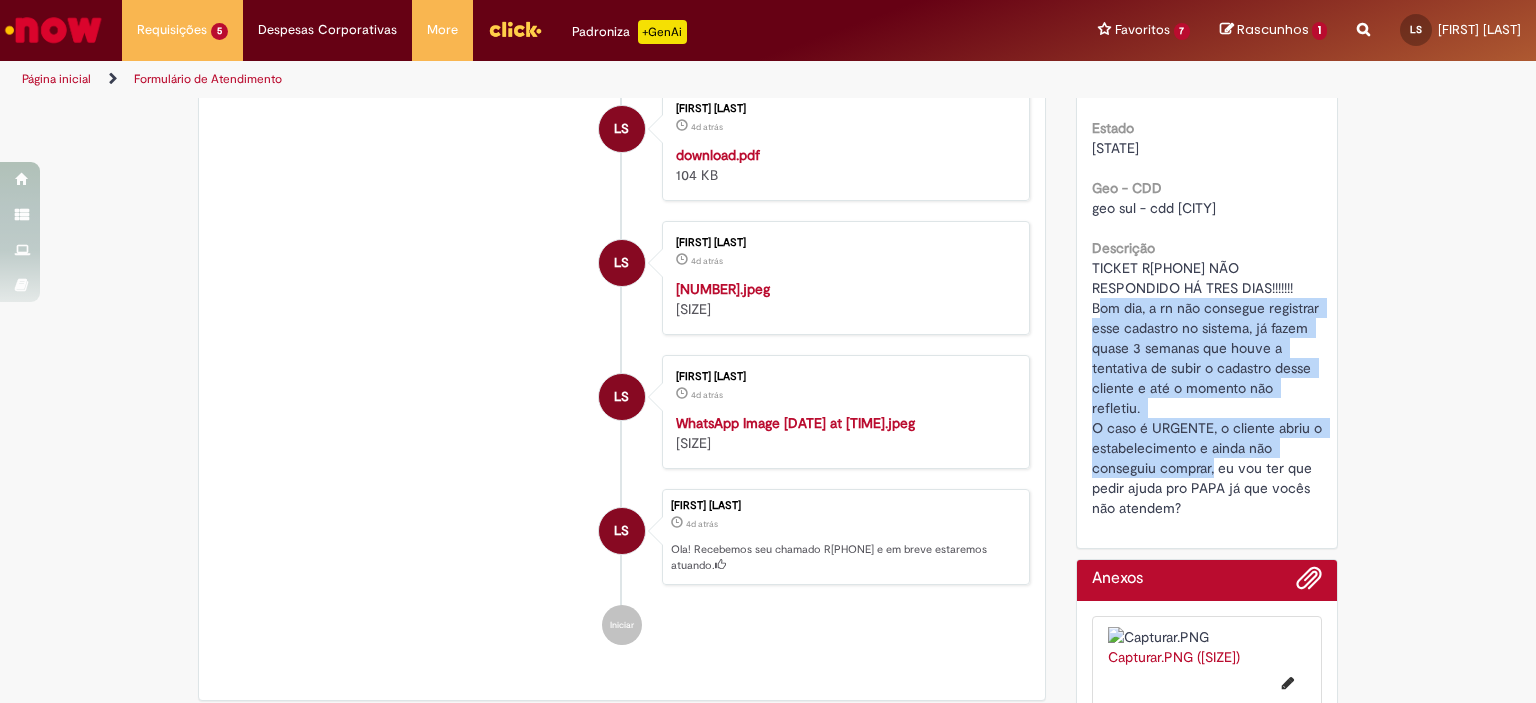 scroll, scrollTop: 1100, scrollLeft: 0, axis: vertical 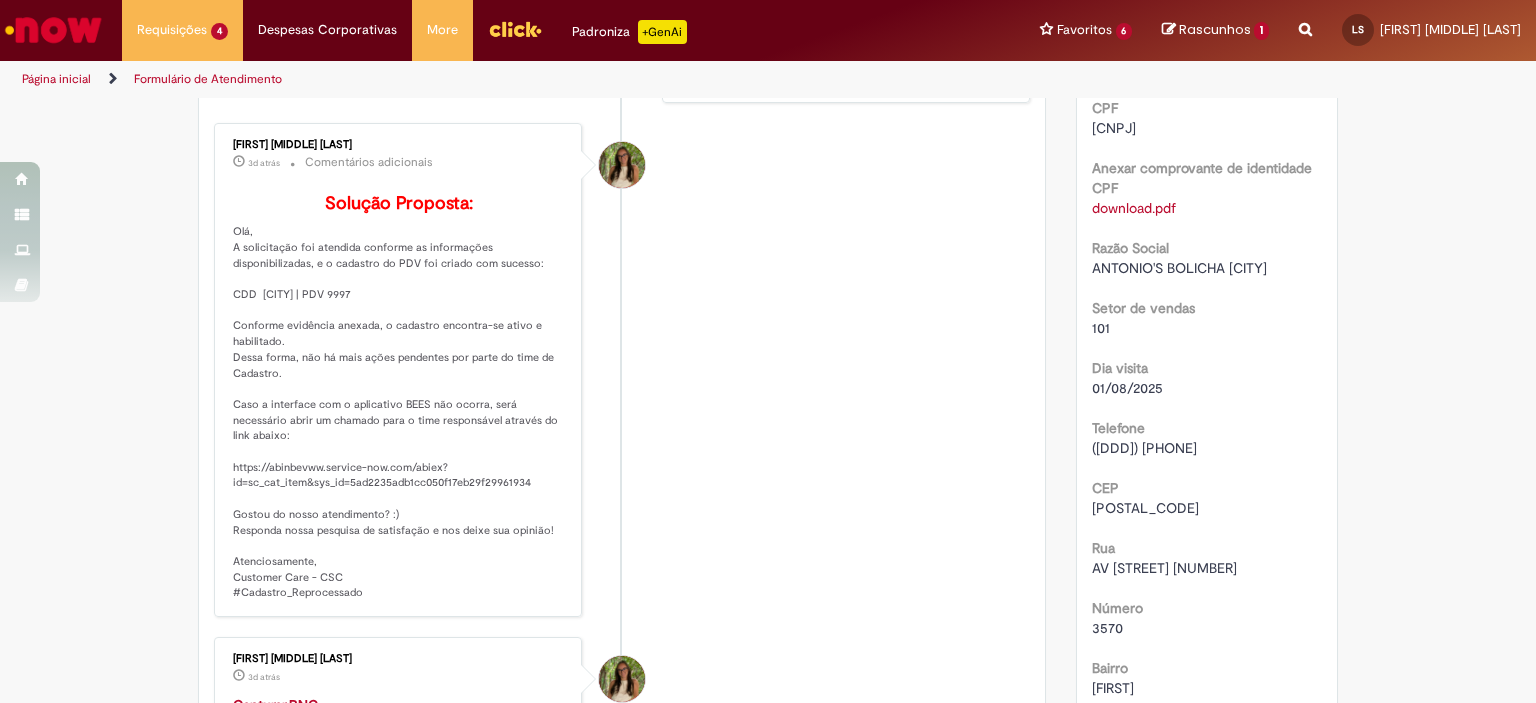 click at bounding box center [1305, 18] 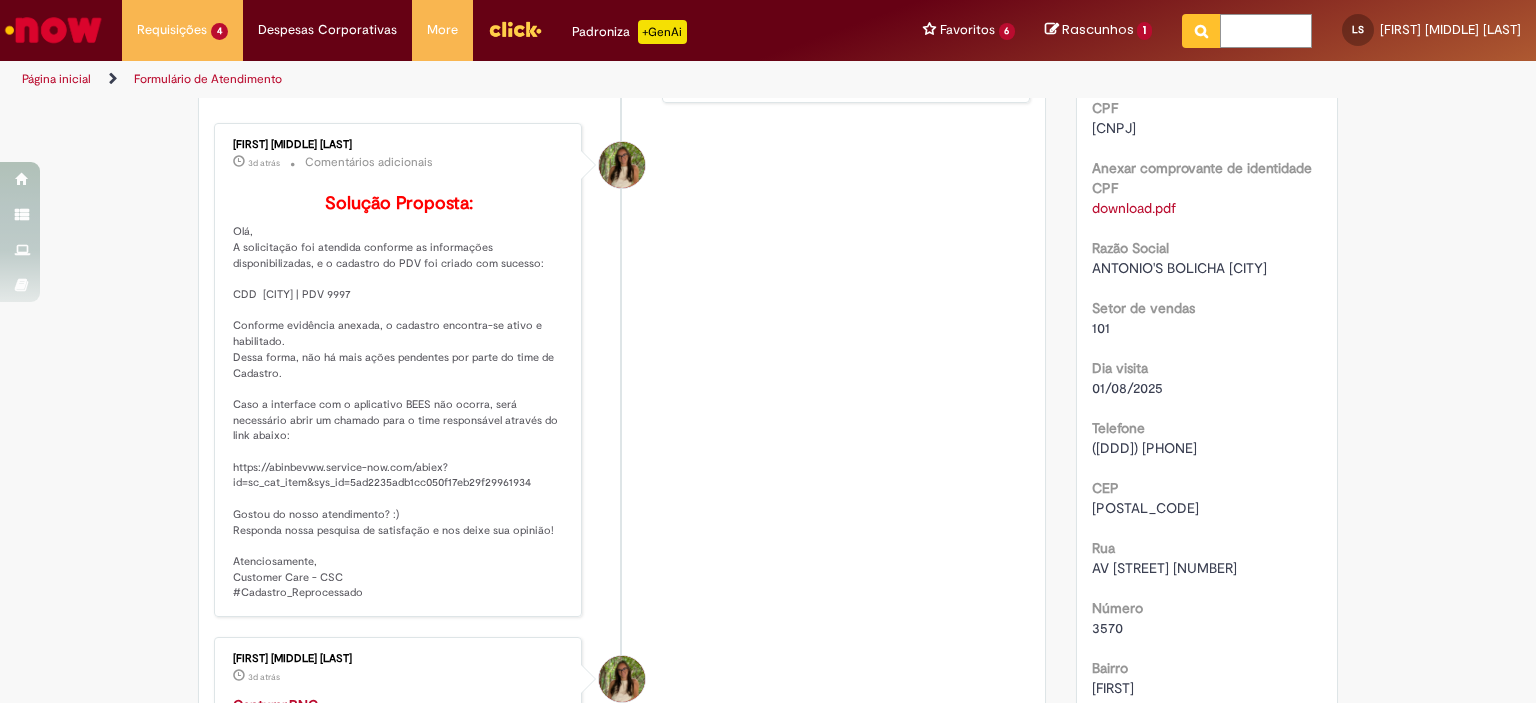 click at bounding box center (1266, 31) 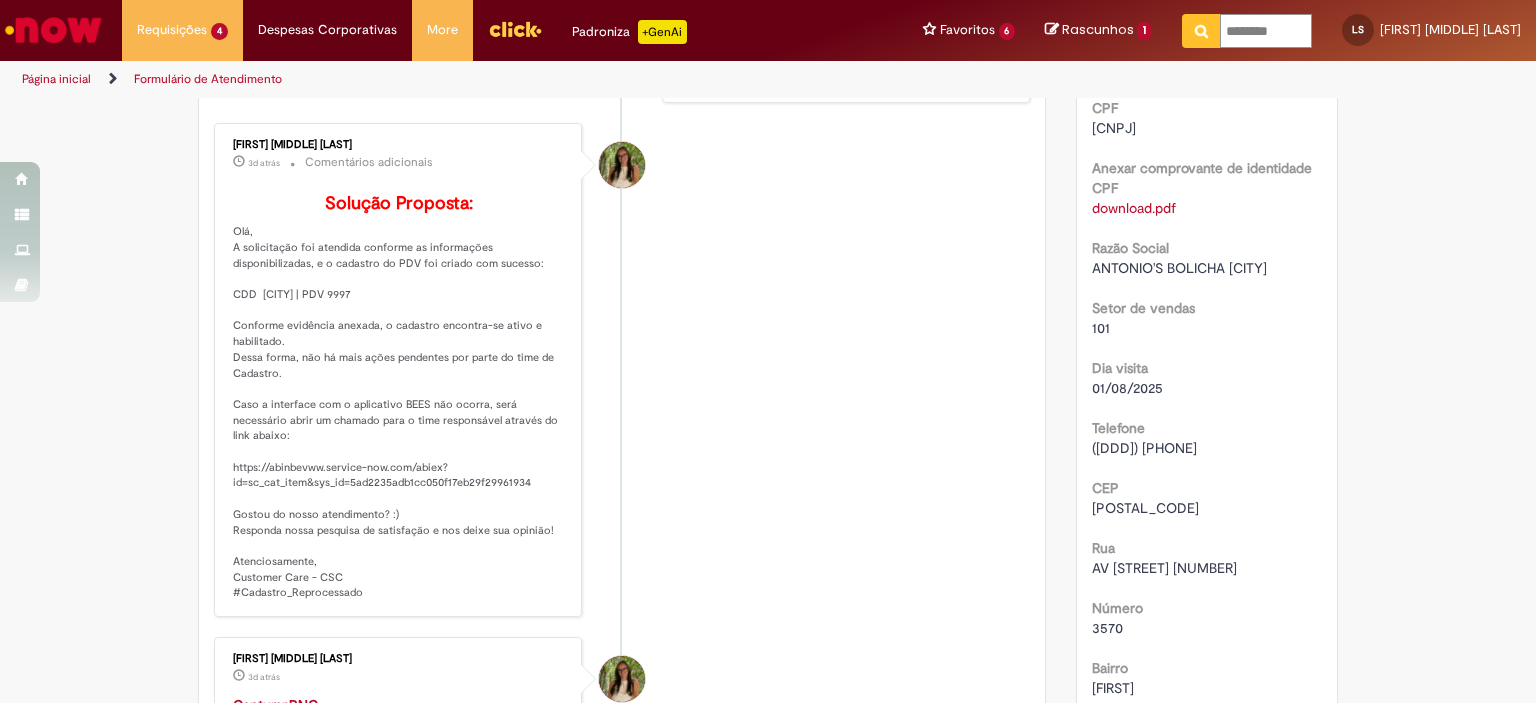 type on "********" 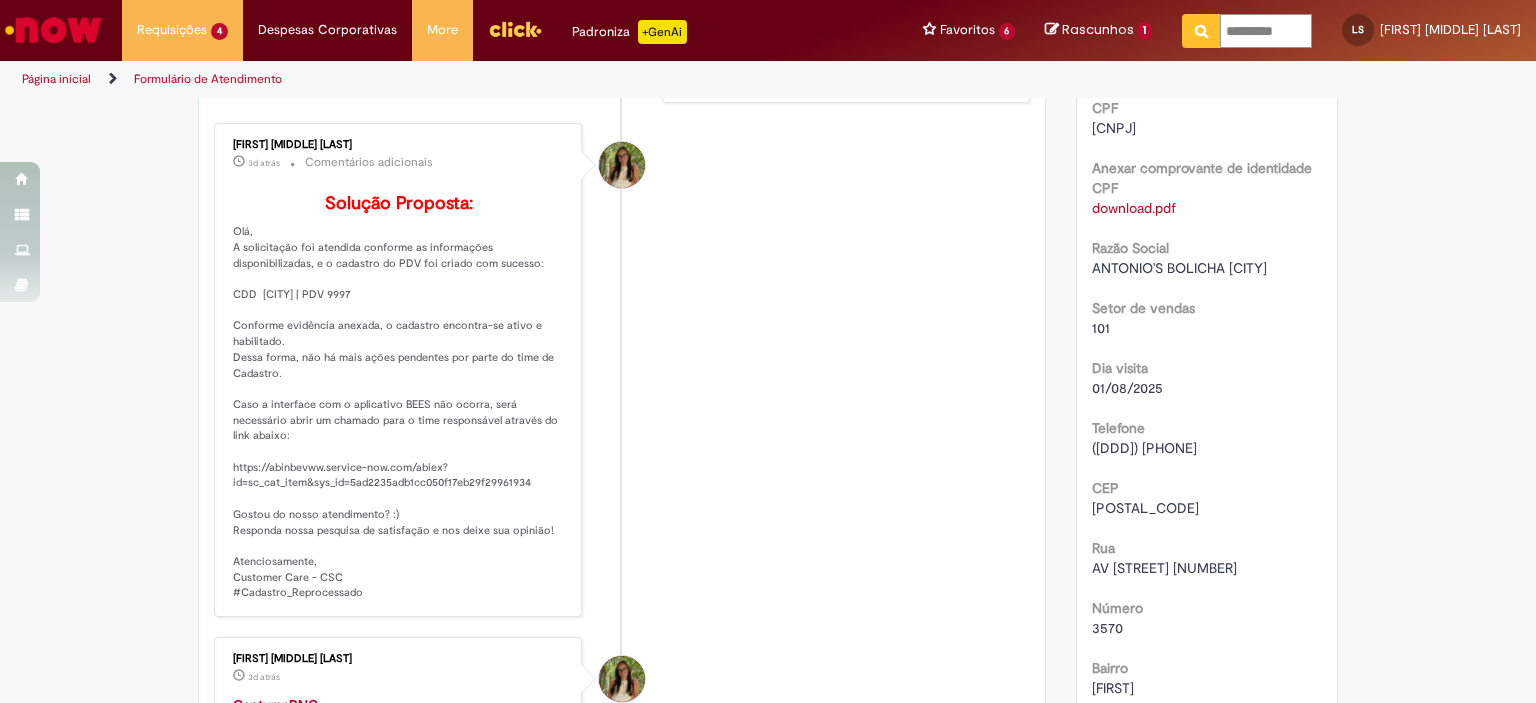 click at bounding box center (1201, 31) 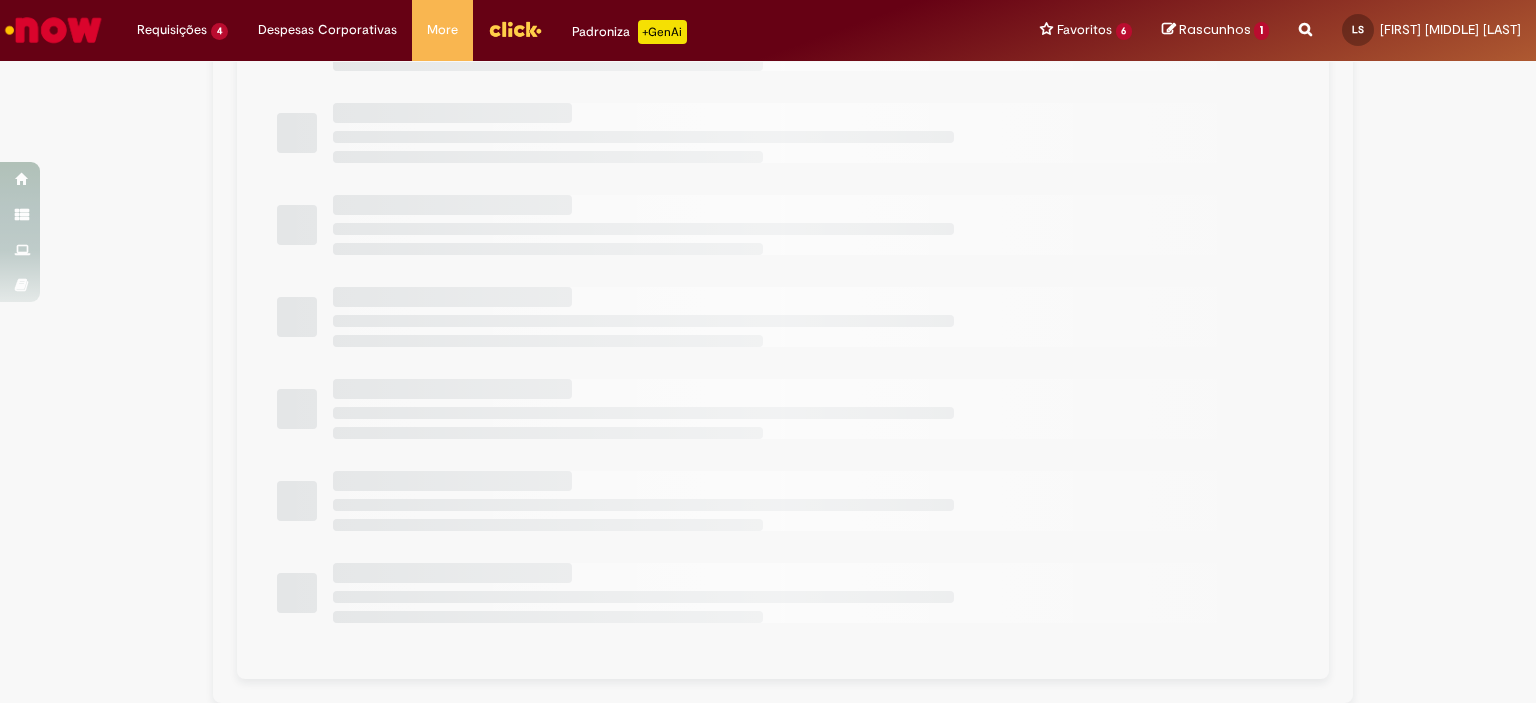 scroll, scrollTop: 0, scrollLeft: 0, axis: both 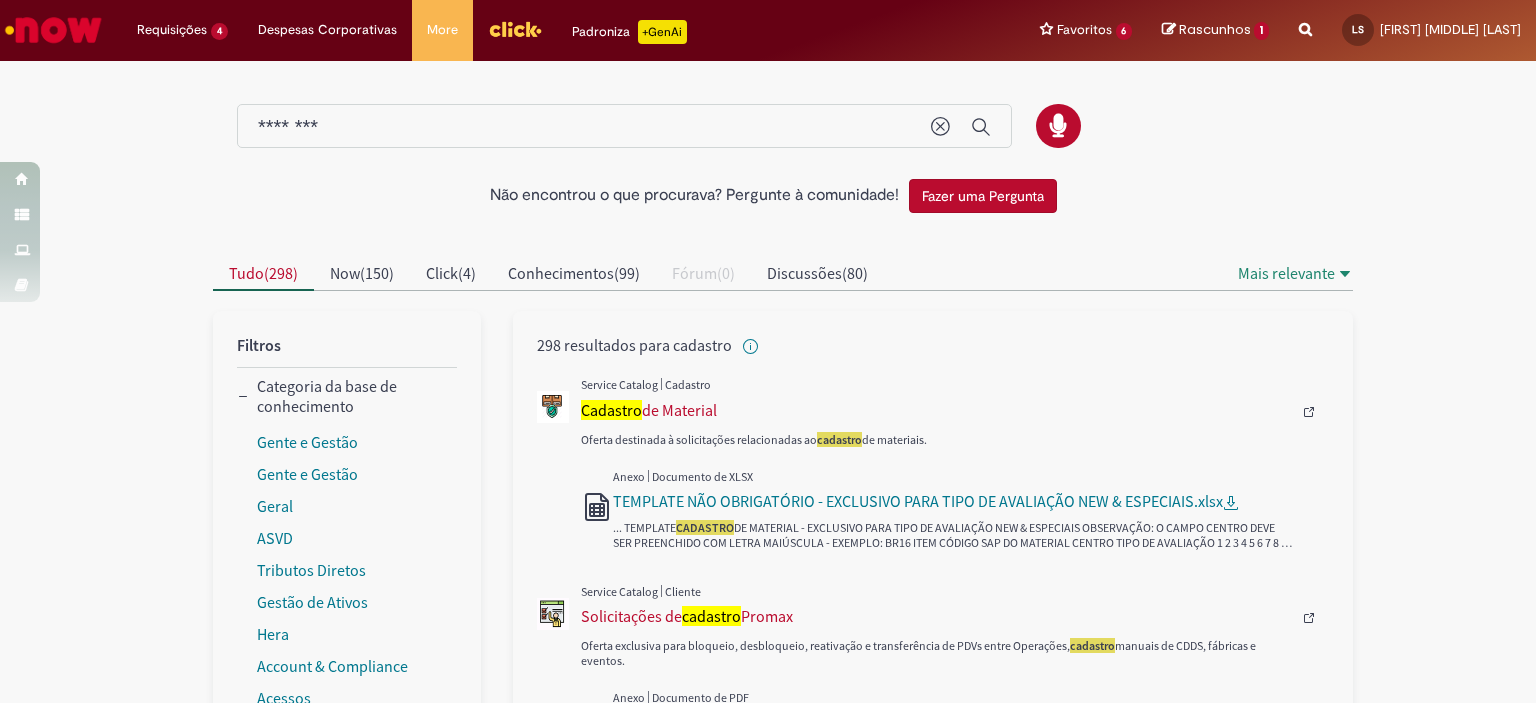 click on "********" at bounding box center [584, 127] 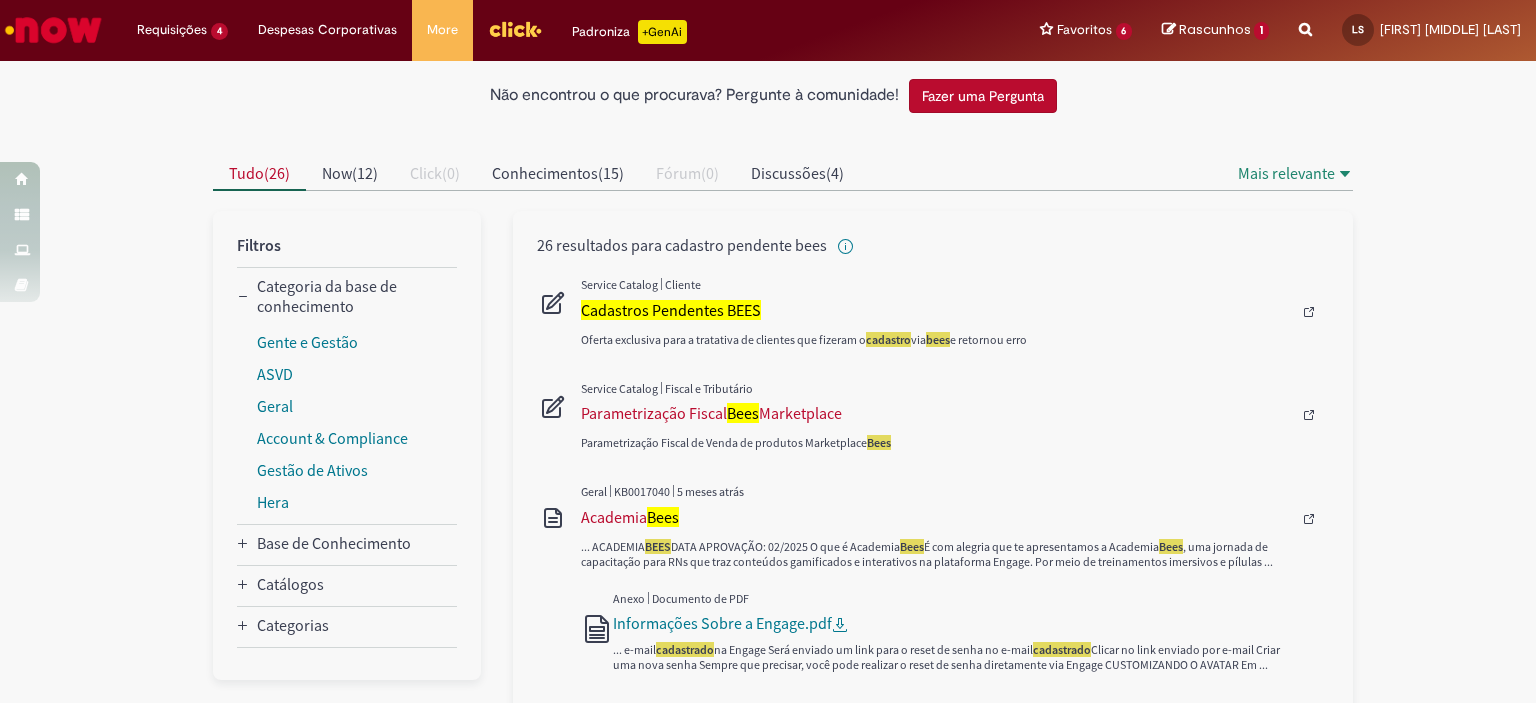 scroll, scrollTop: 200, scrollLeft: 0, axis: vertical 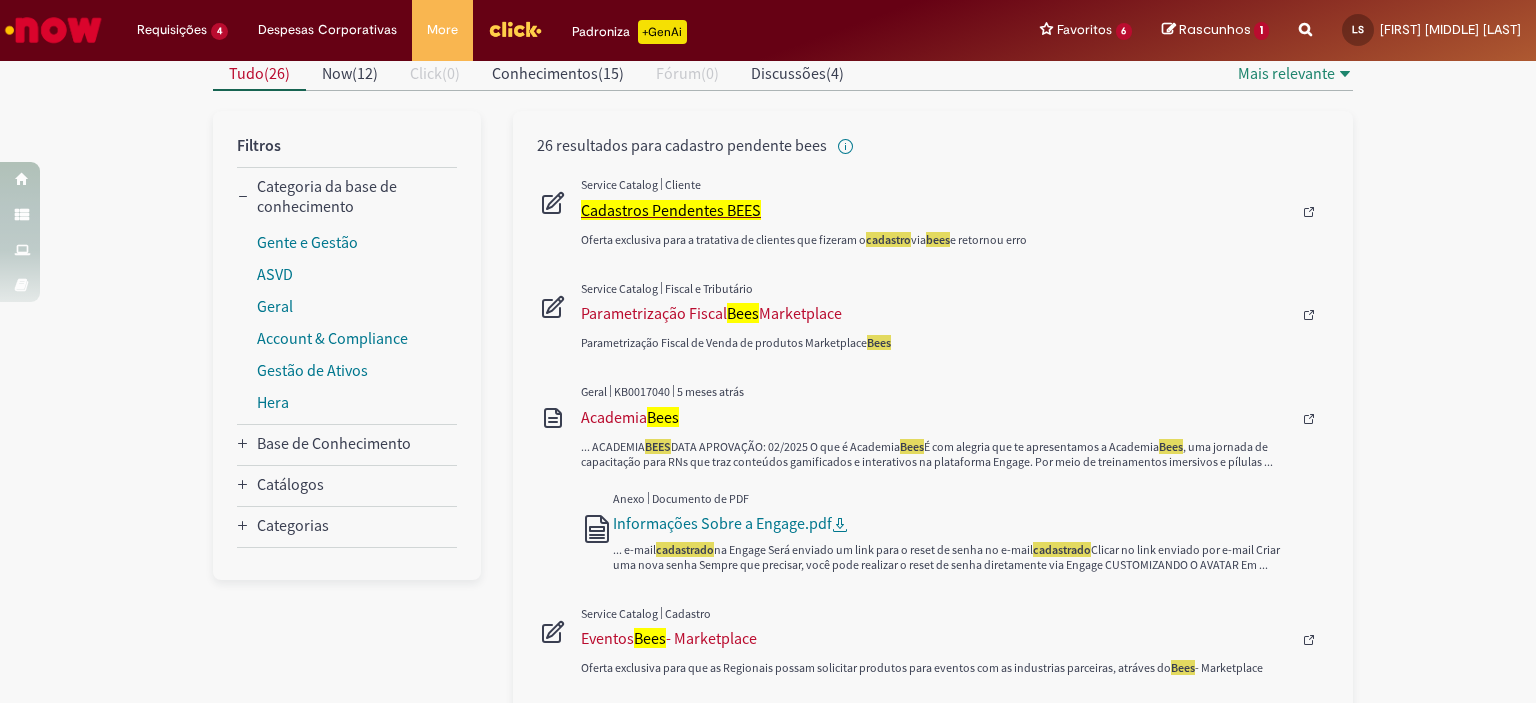 type on "**********" 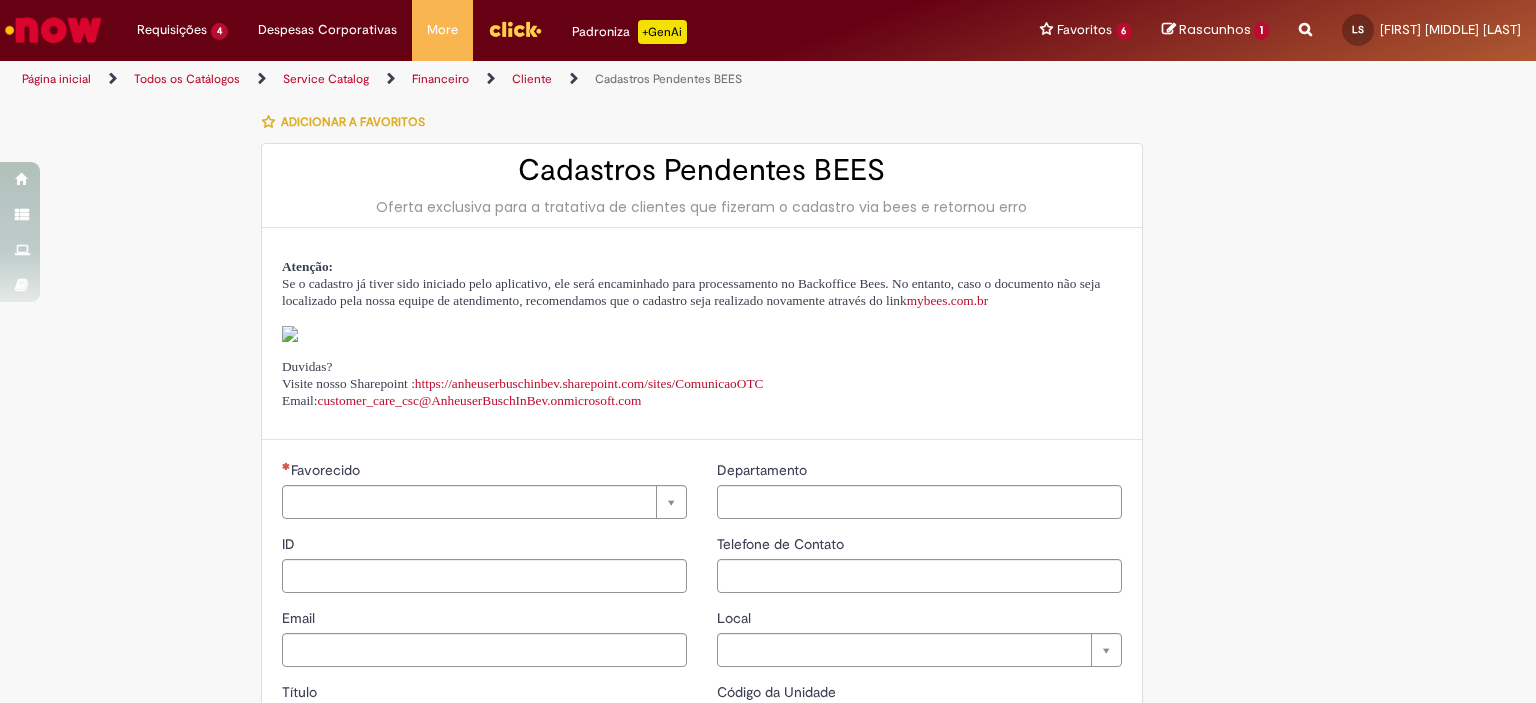 type on "********" 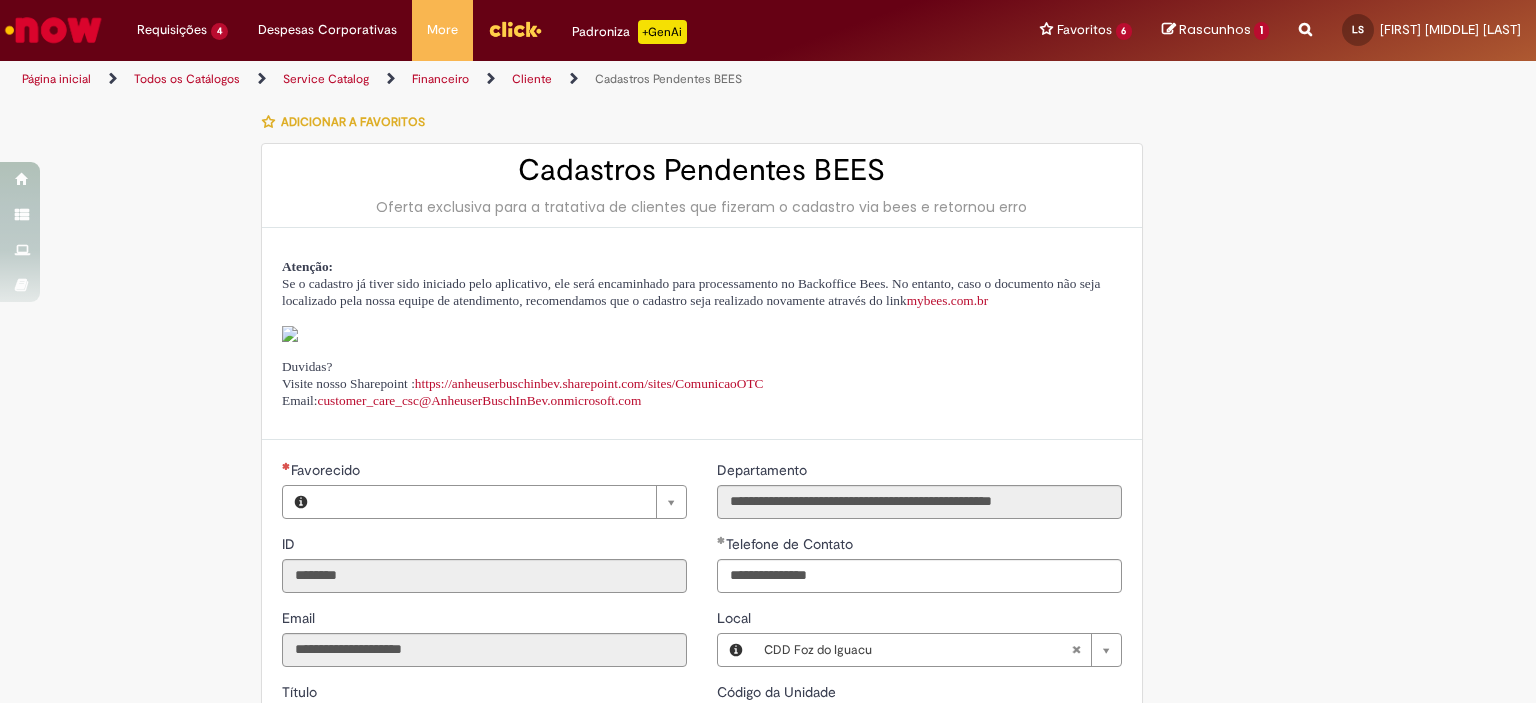 type on "**********" 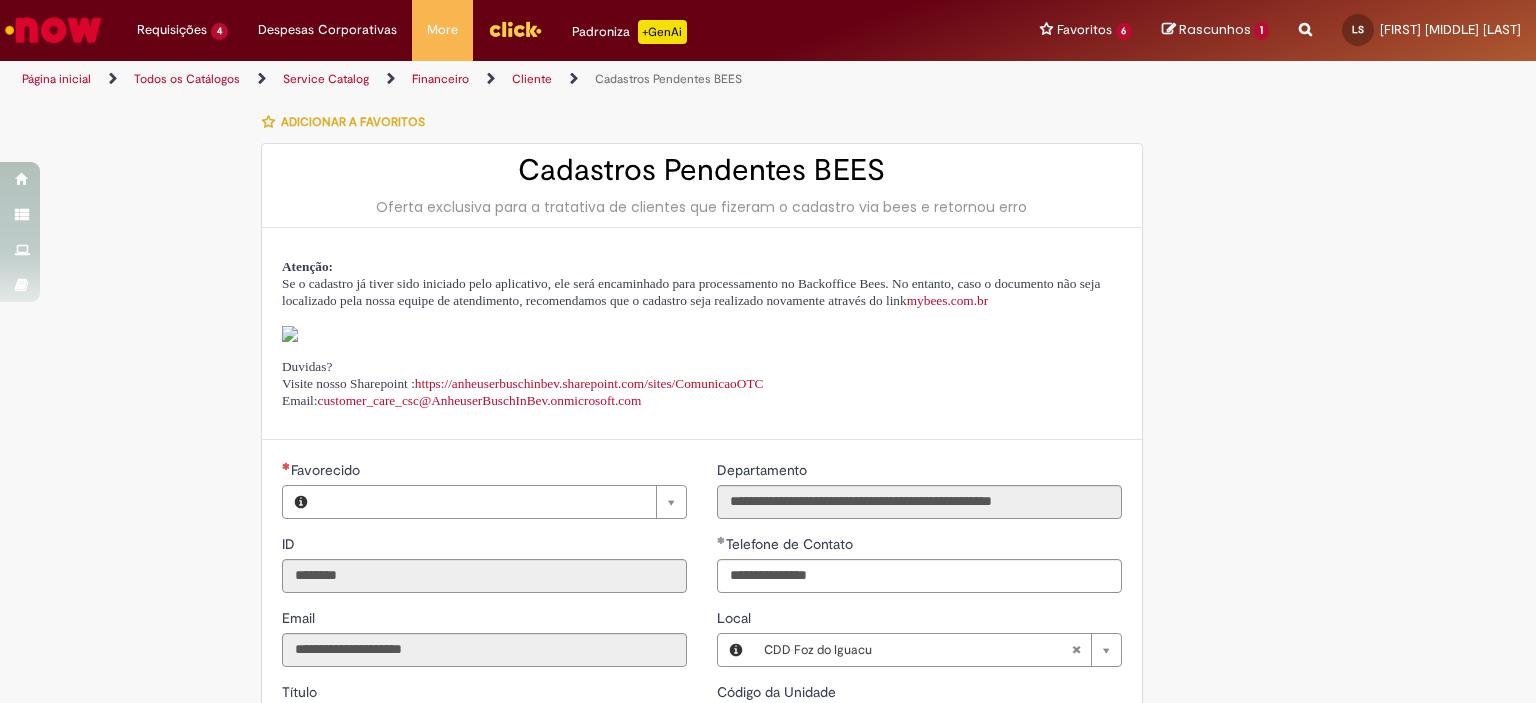 type on "**********" 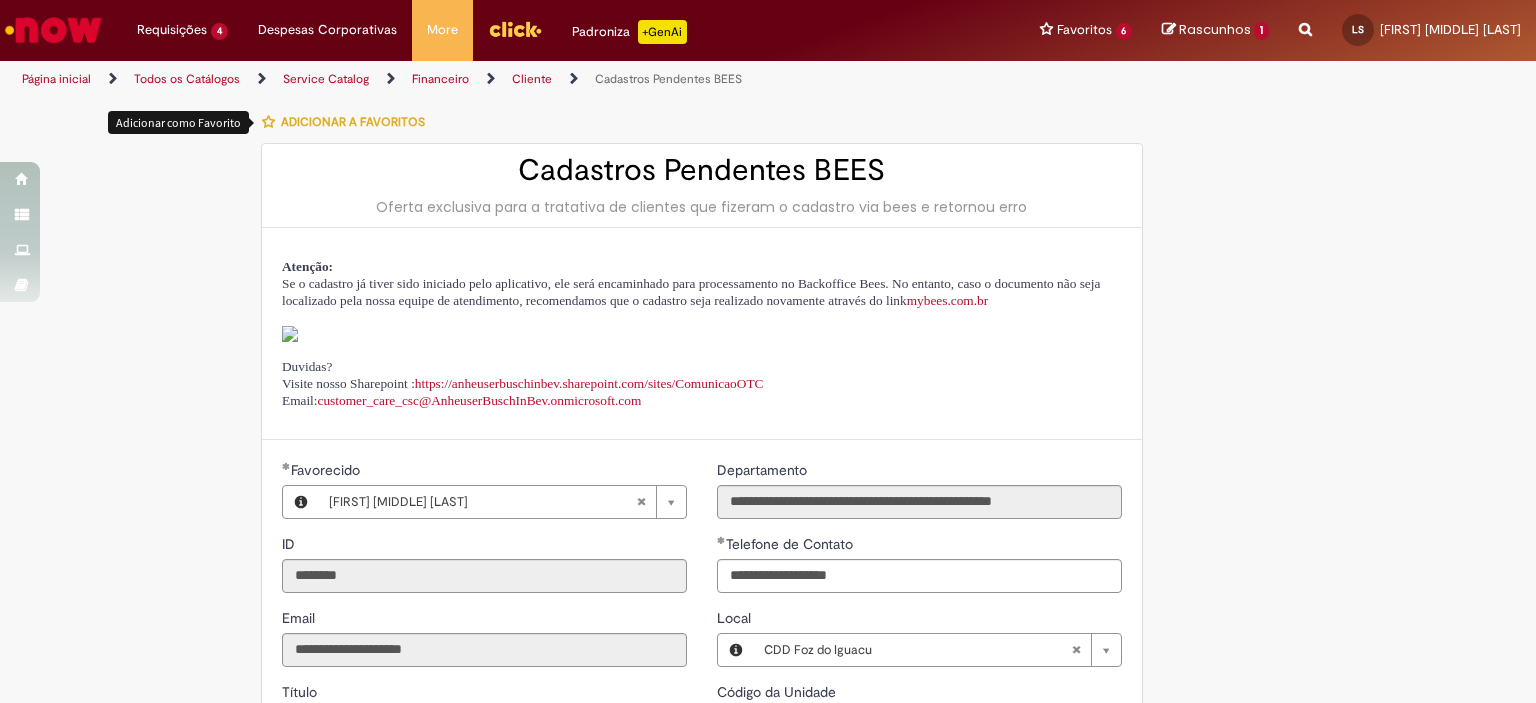 click at bounding box center (268, 122) 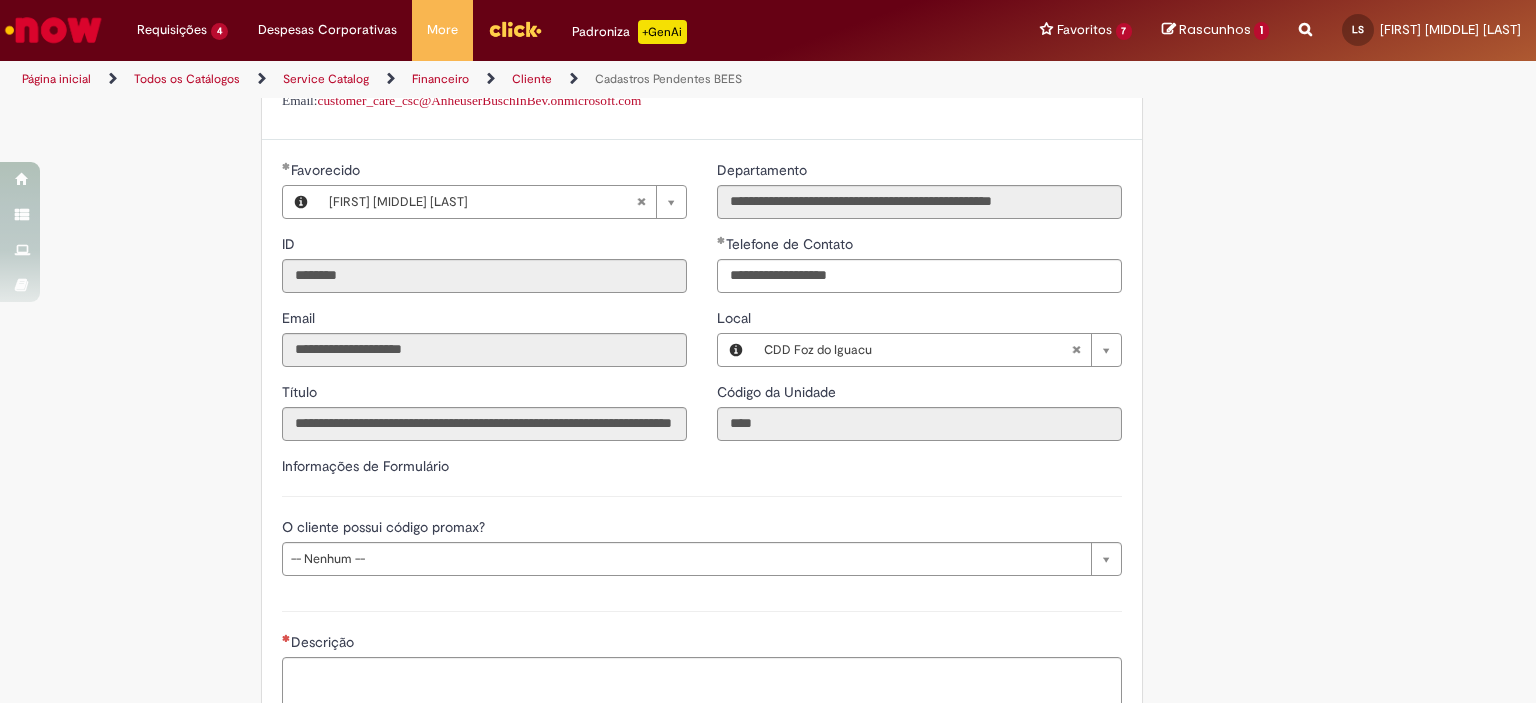 scroll, scrollTop: 500, scrollLeft: 0, axis: vertical 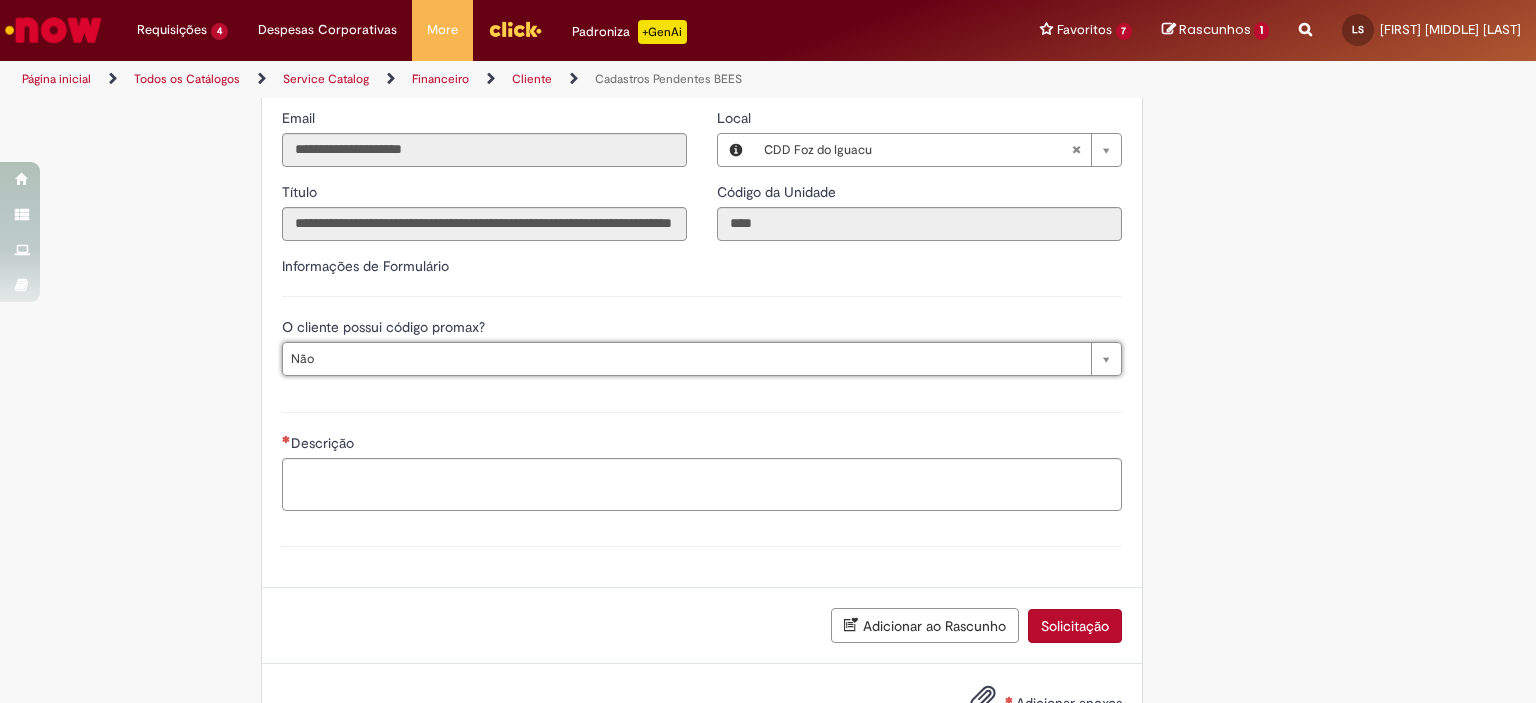 type on "***" 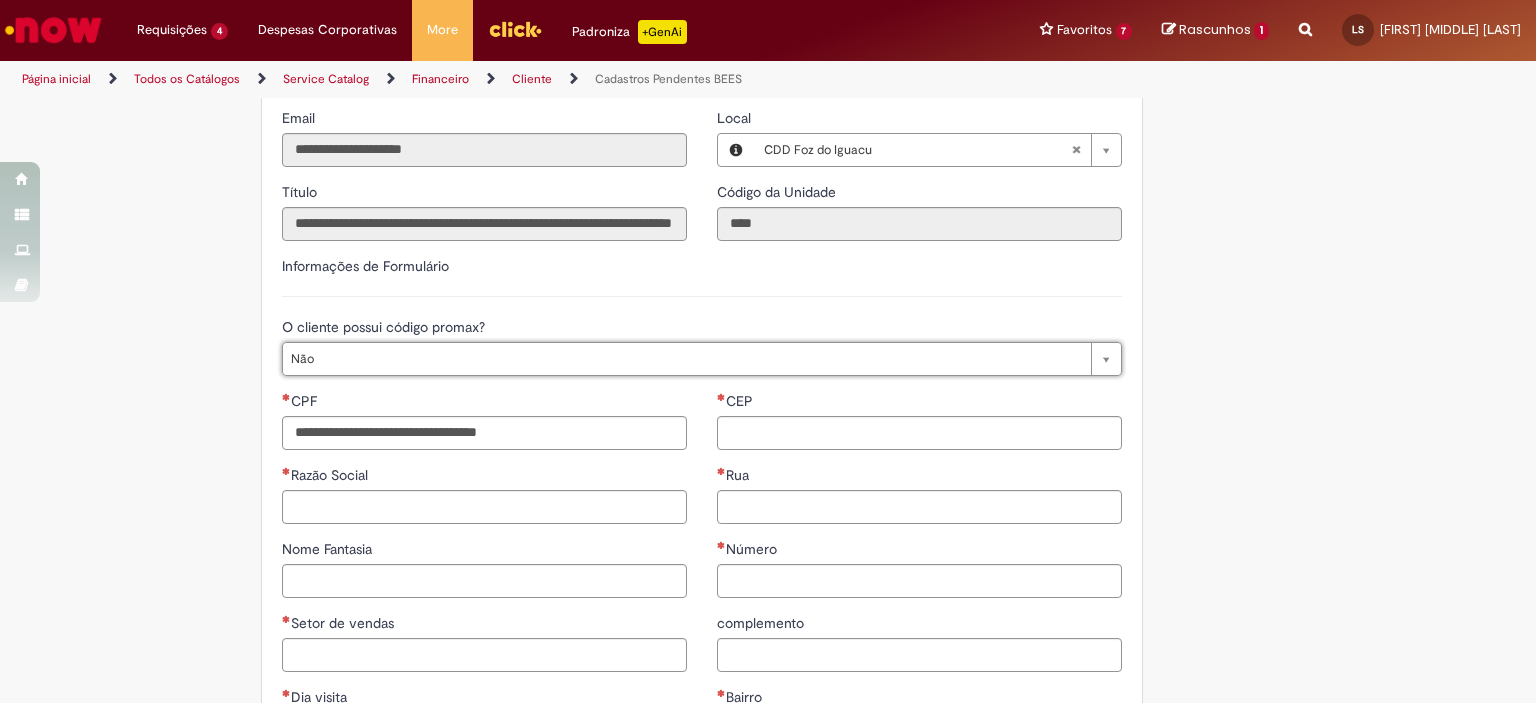scroll, scrollTop: 600, scrollLeft: 0, axis: vertical 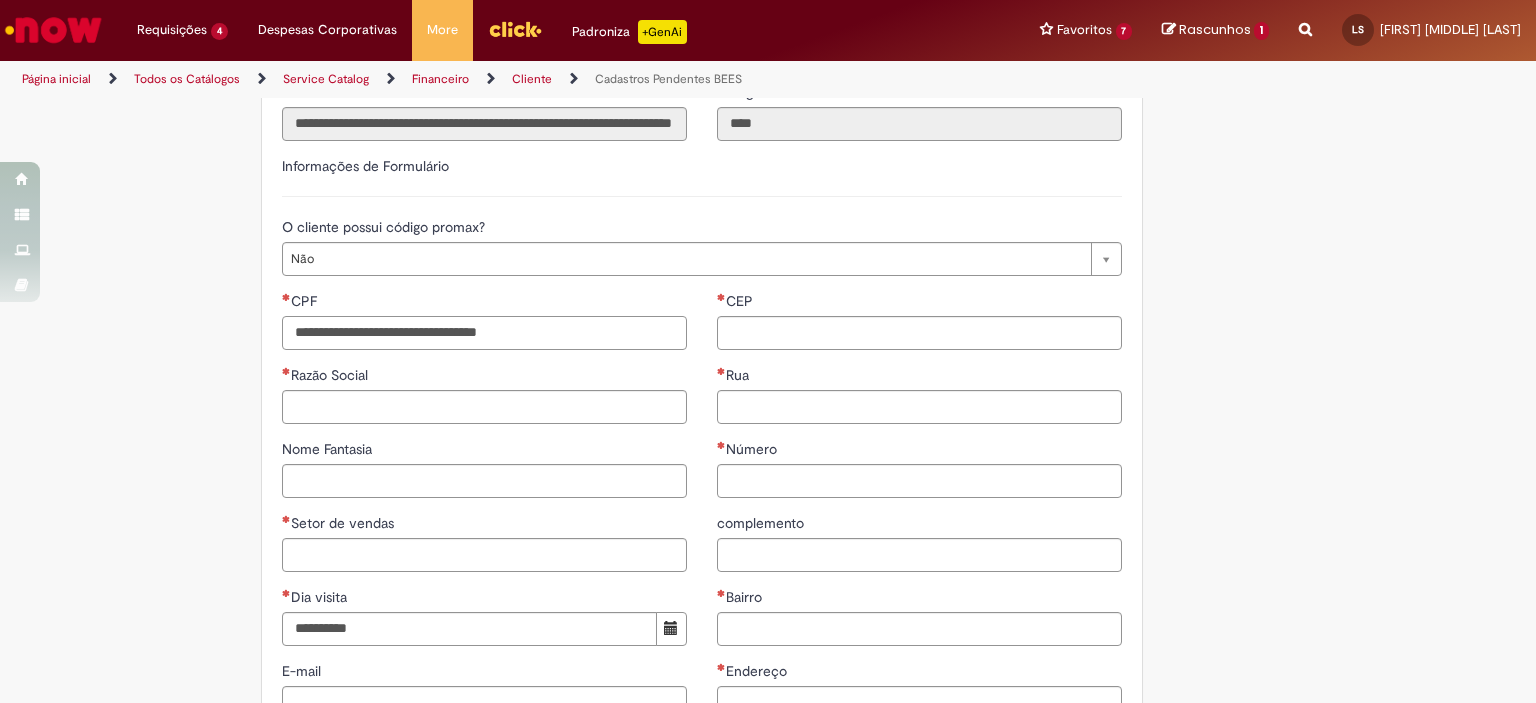 click on "CPF" at bounding box center (484, 333) 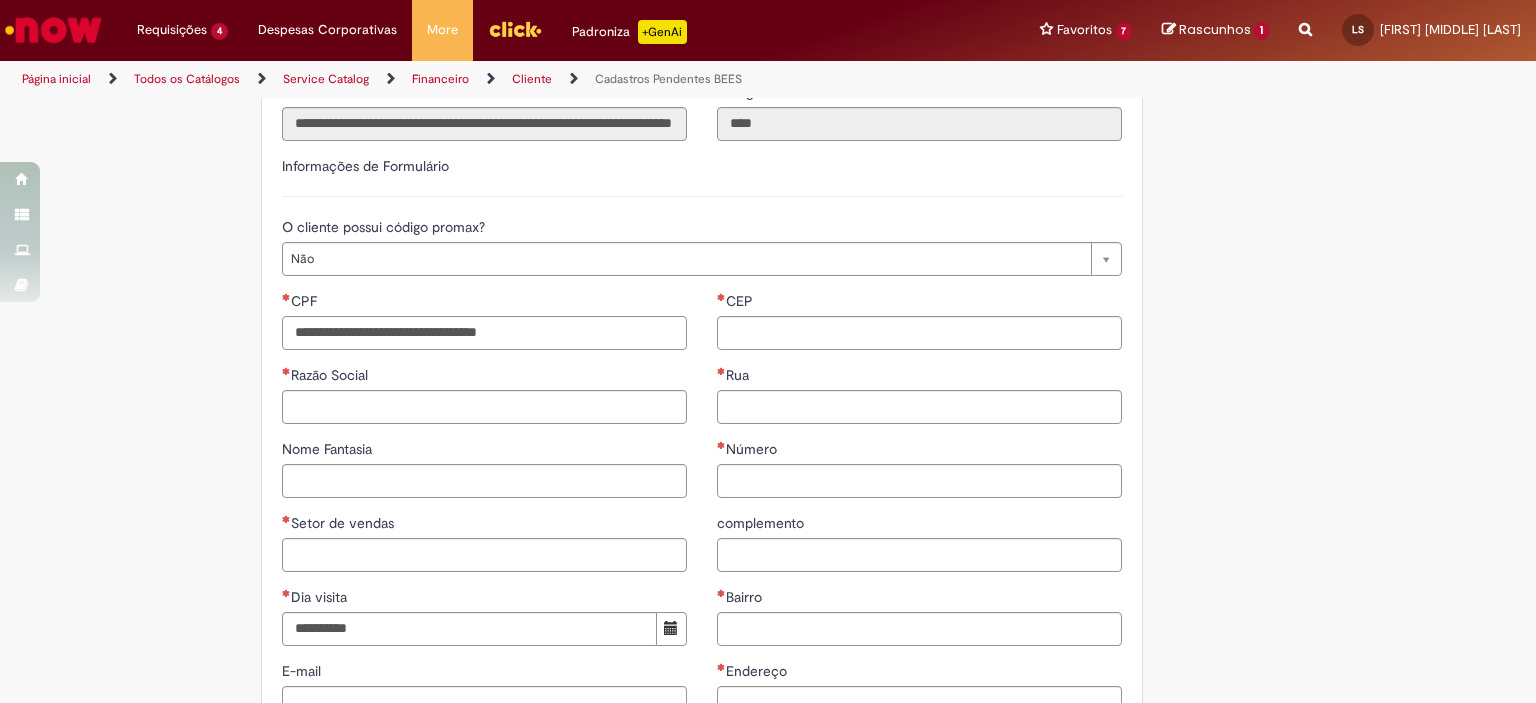 paste on "**********" 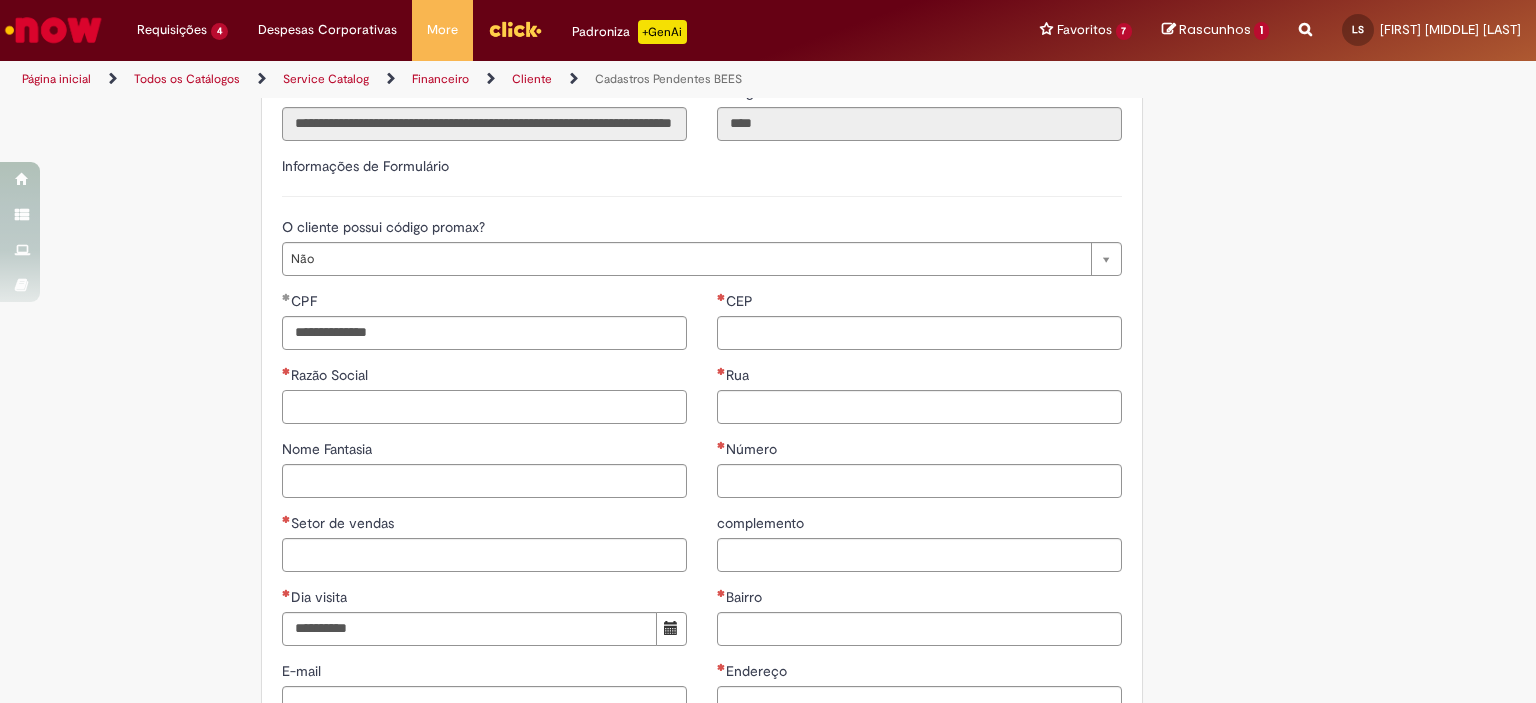 click on "**********" at bounding box center [484, 550] 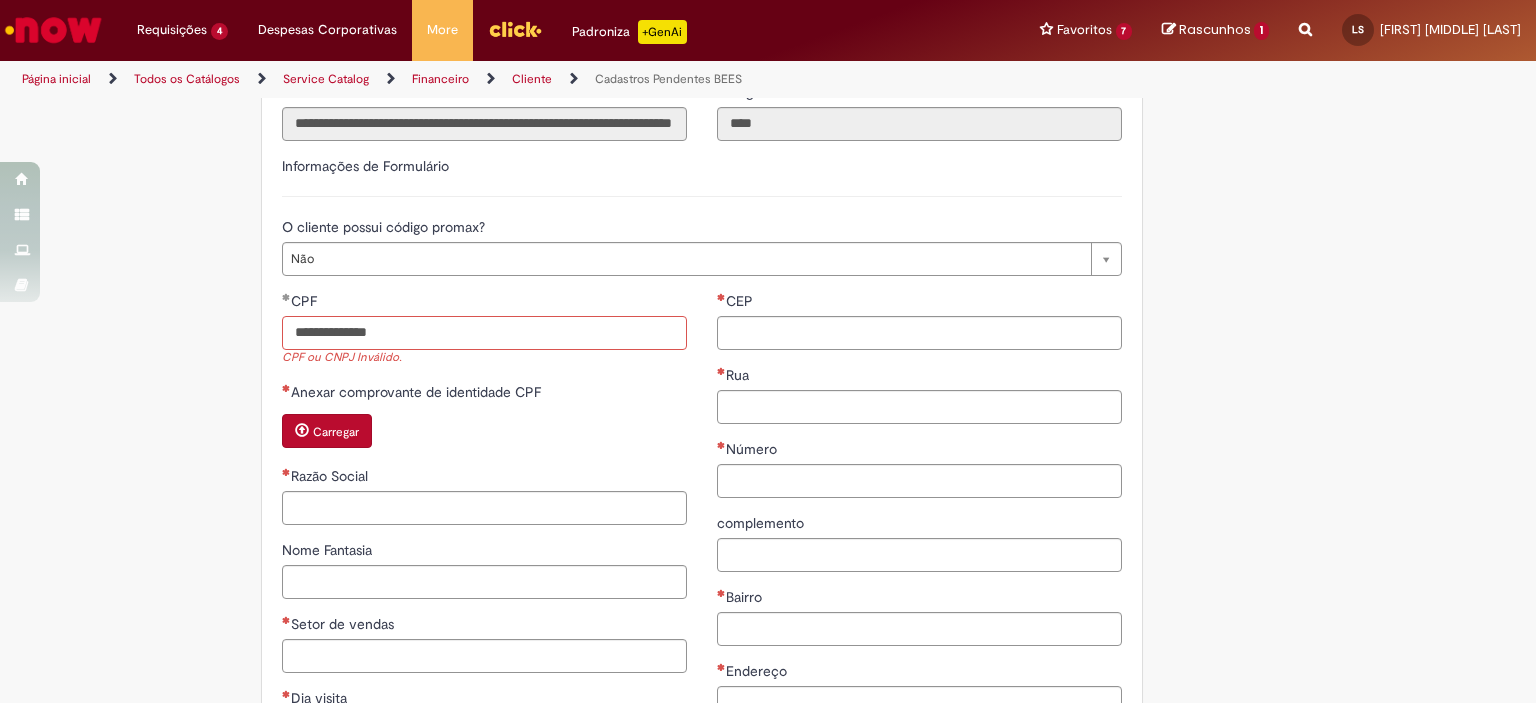 click on "**********" at bounding box center (484, 333) 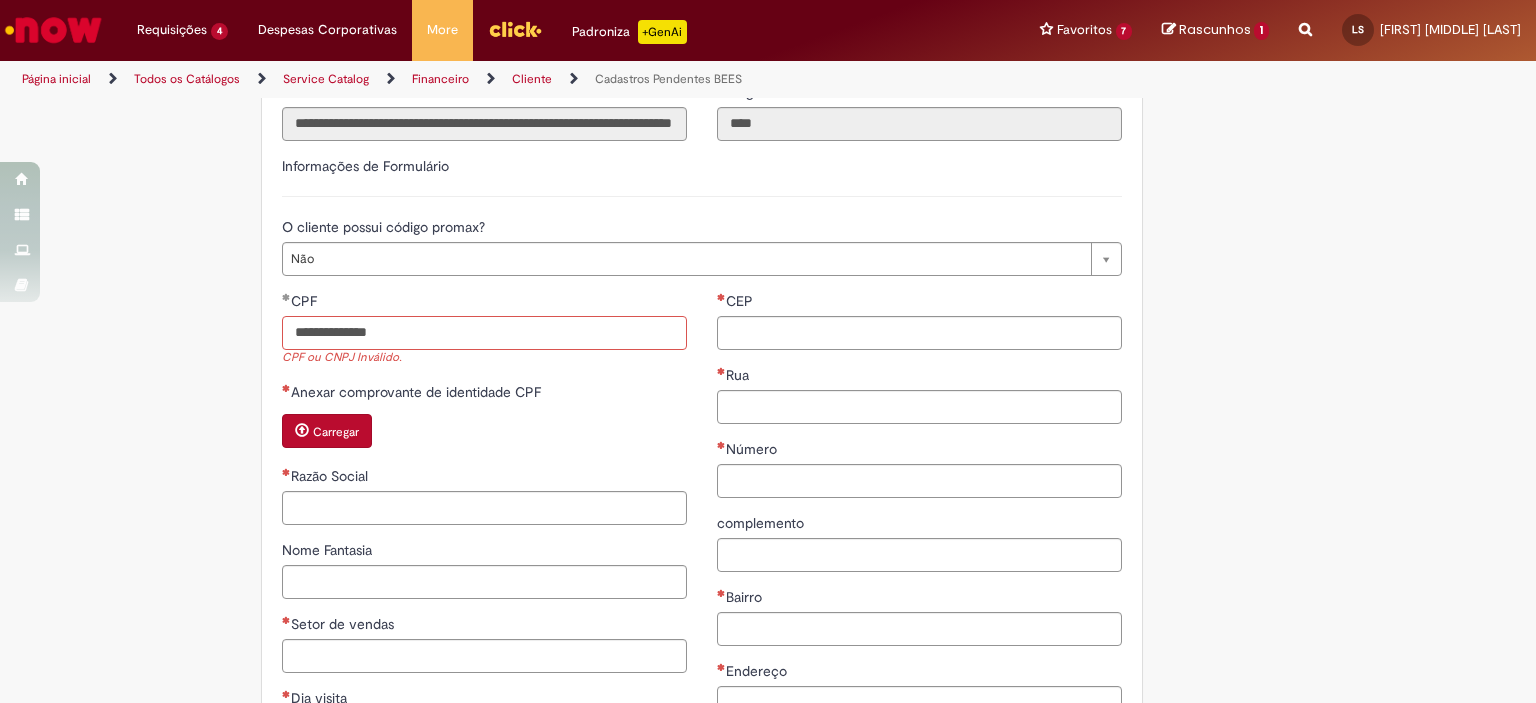 click on "**********" at bounding box center (484, 333) 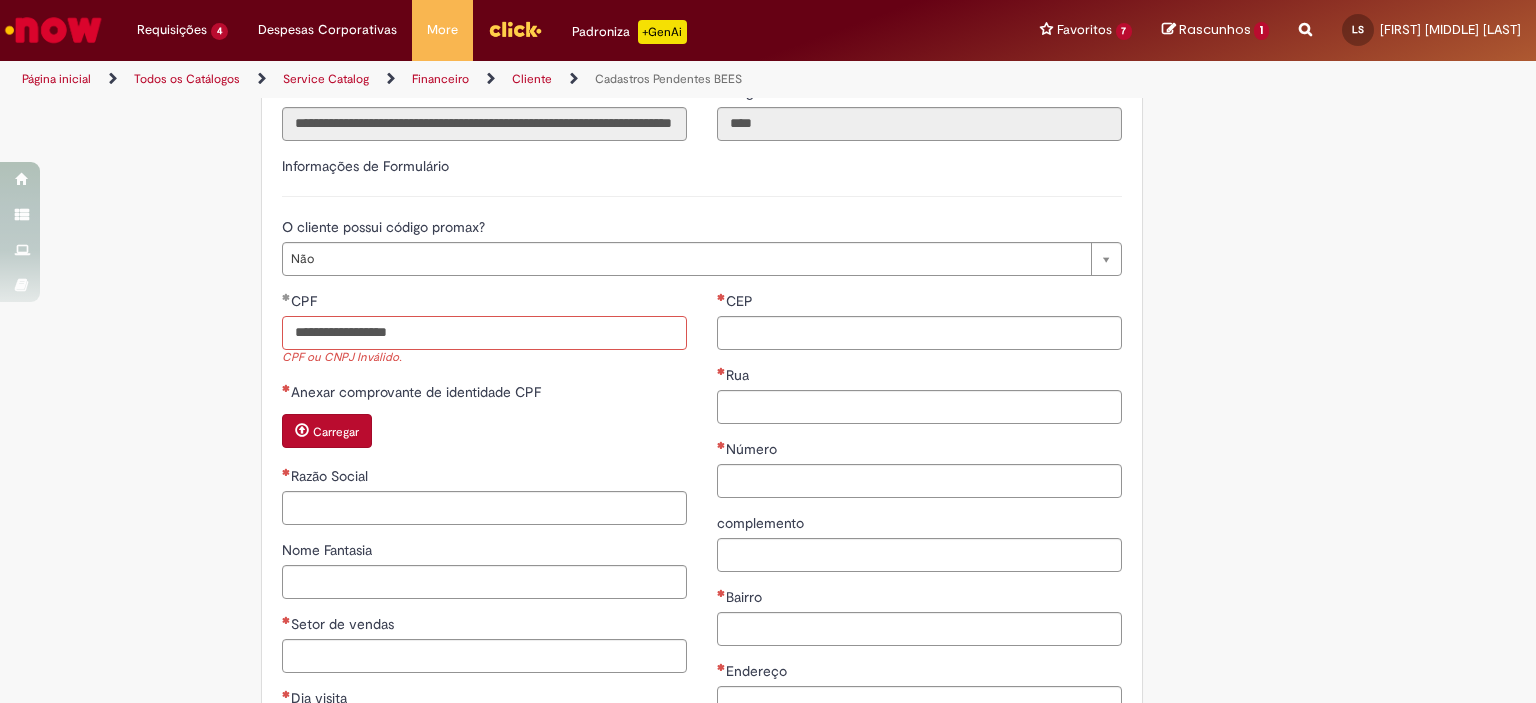 type on "**********" 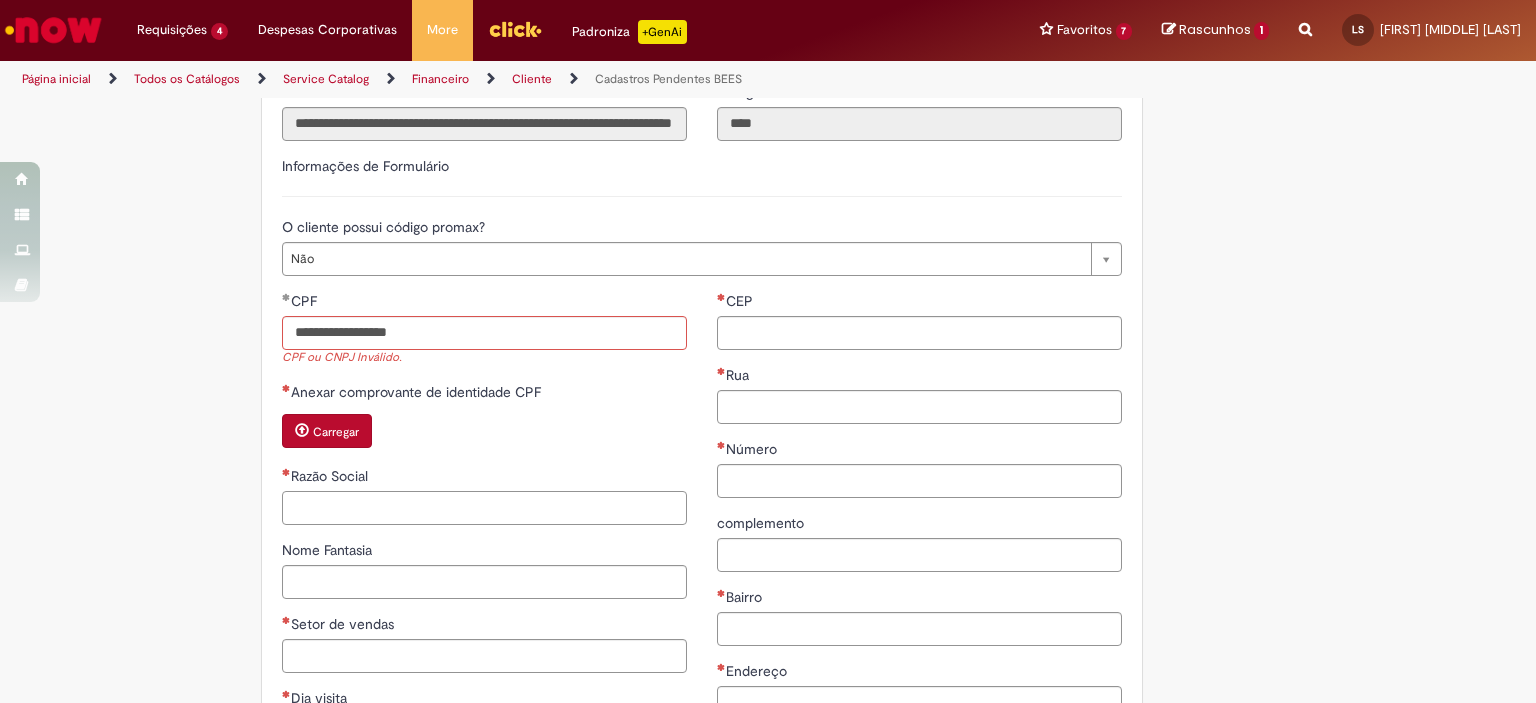 click on "**********" at bounding box center (484, 600) 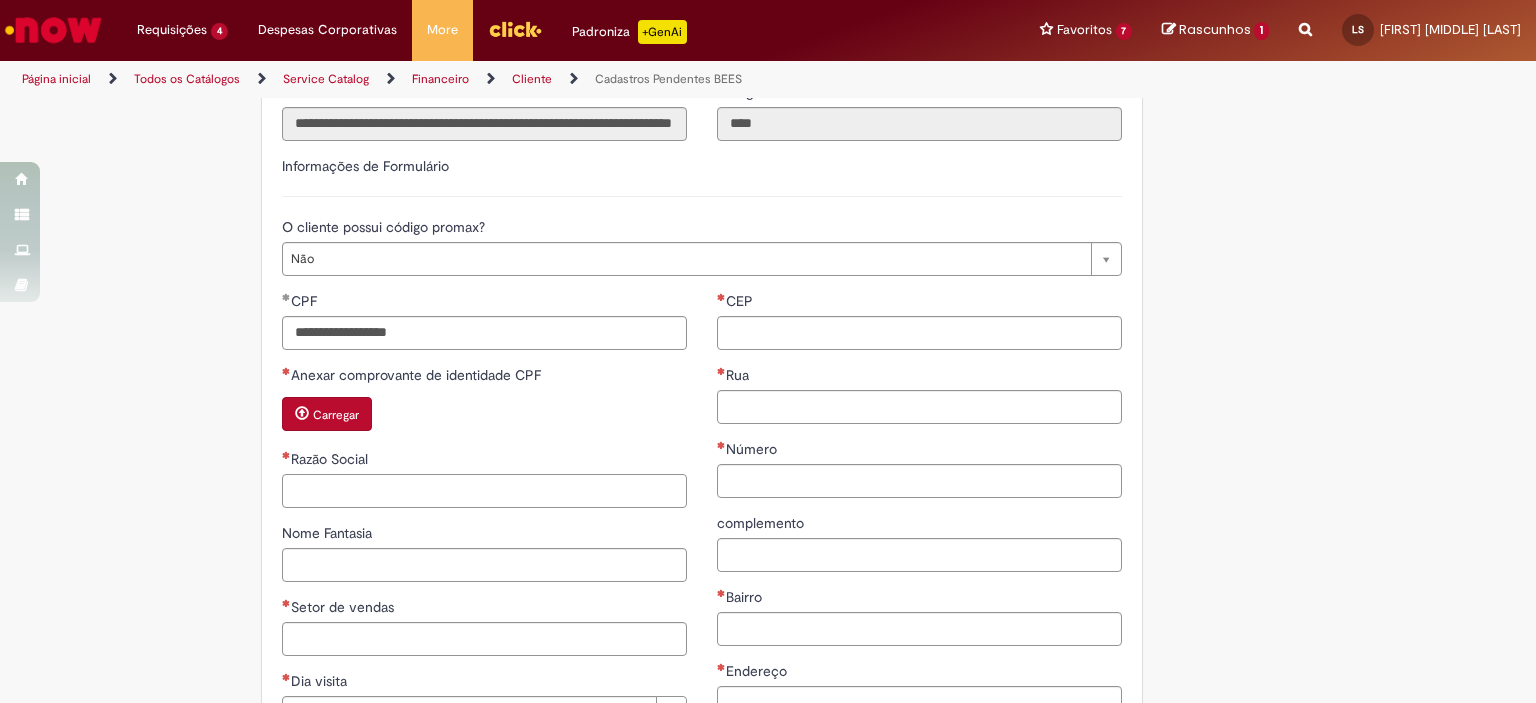 paste on "**********" 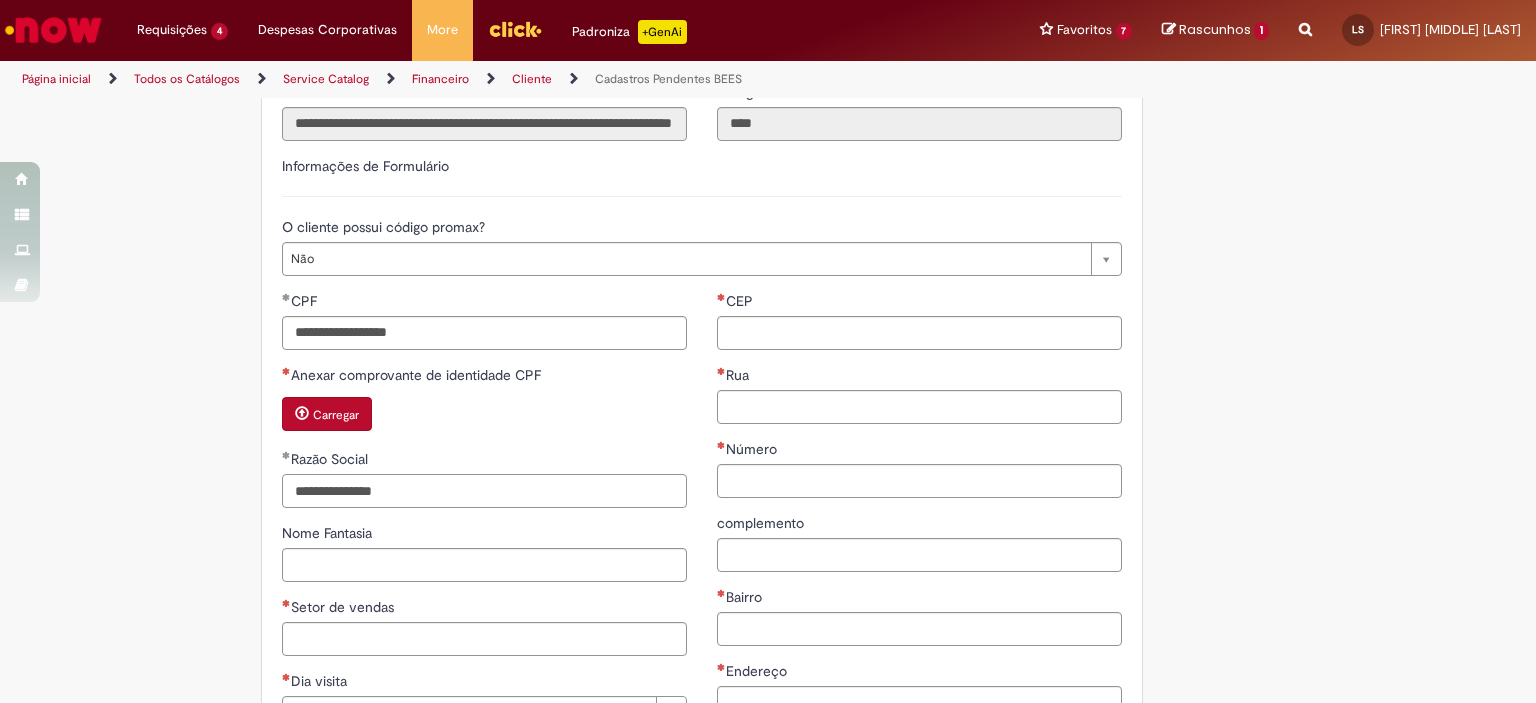 type on "**********" 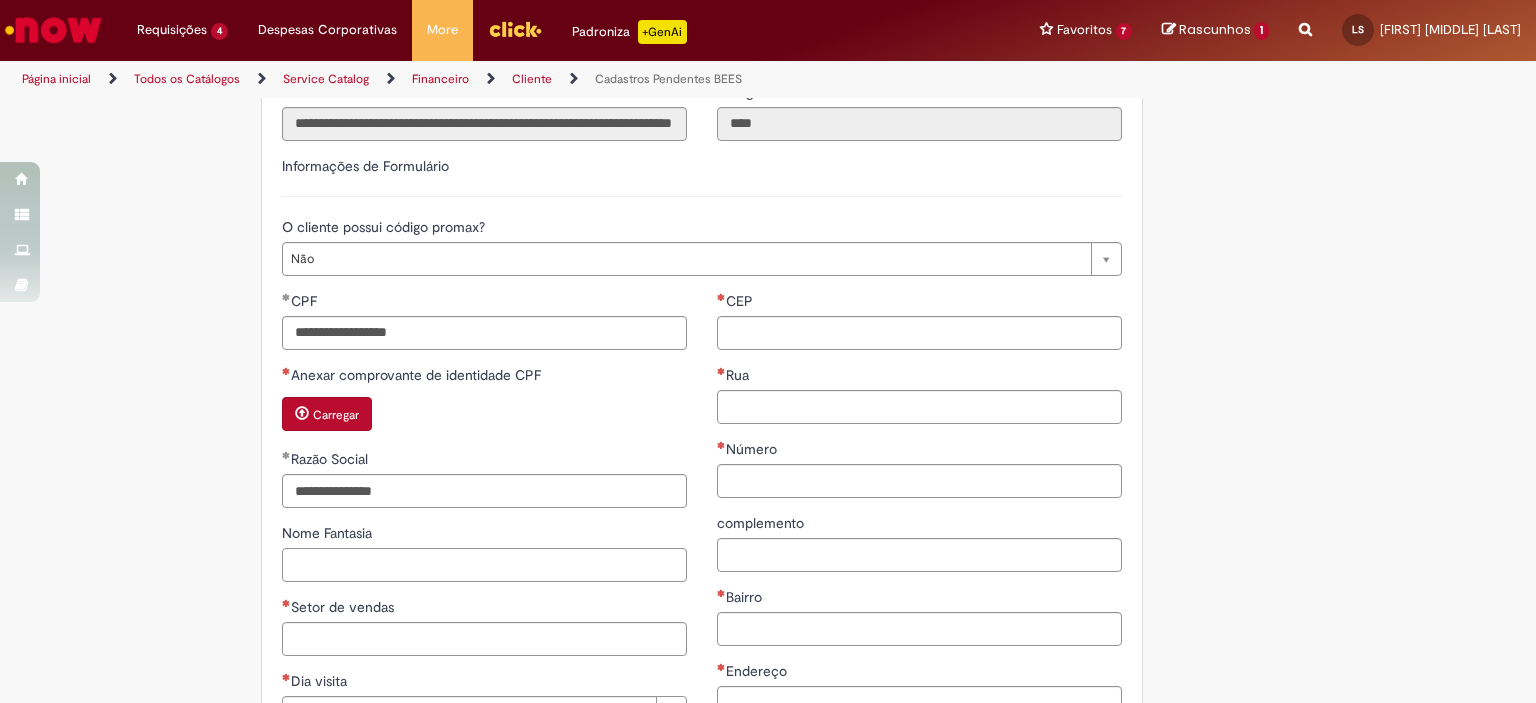 click on "Nome Fantasia" at bounding box center (484, 565) 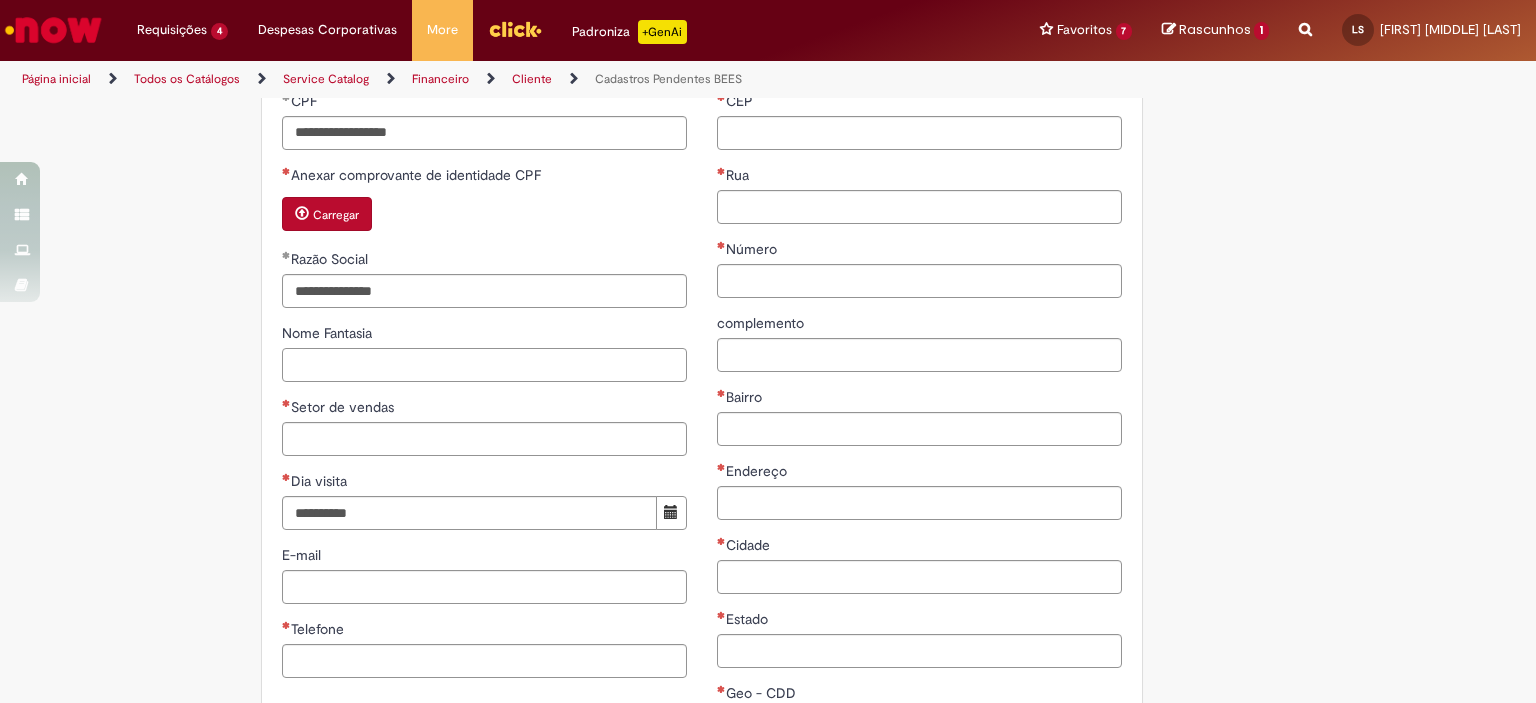 scroll, scrollTop: 900, scrollLeft: 0, axis: vertical 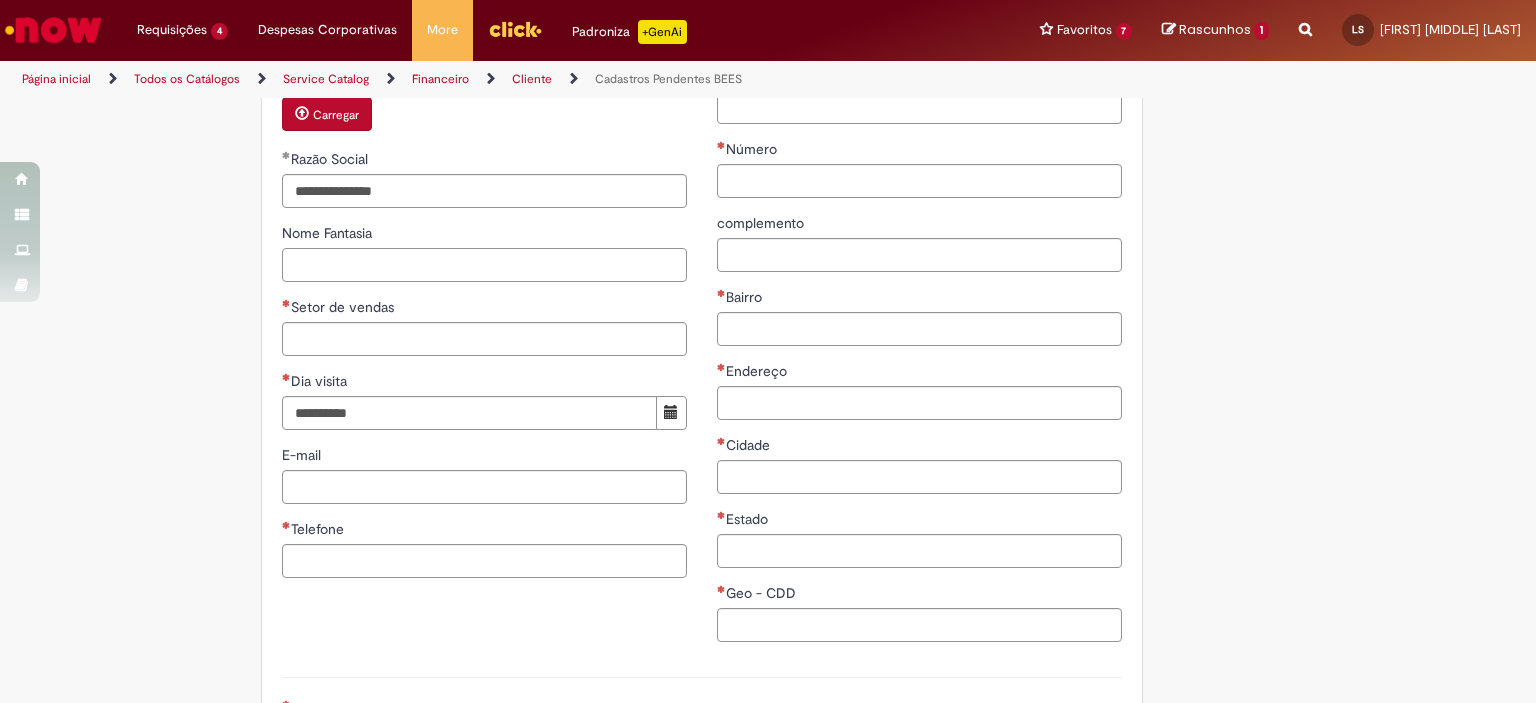 paste on "**********" 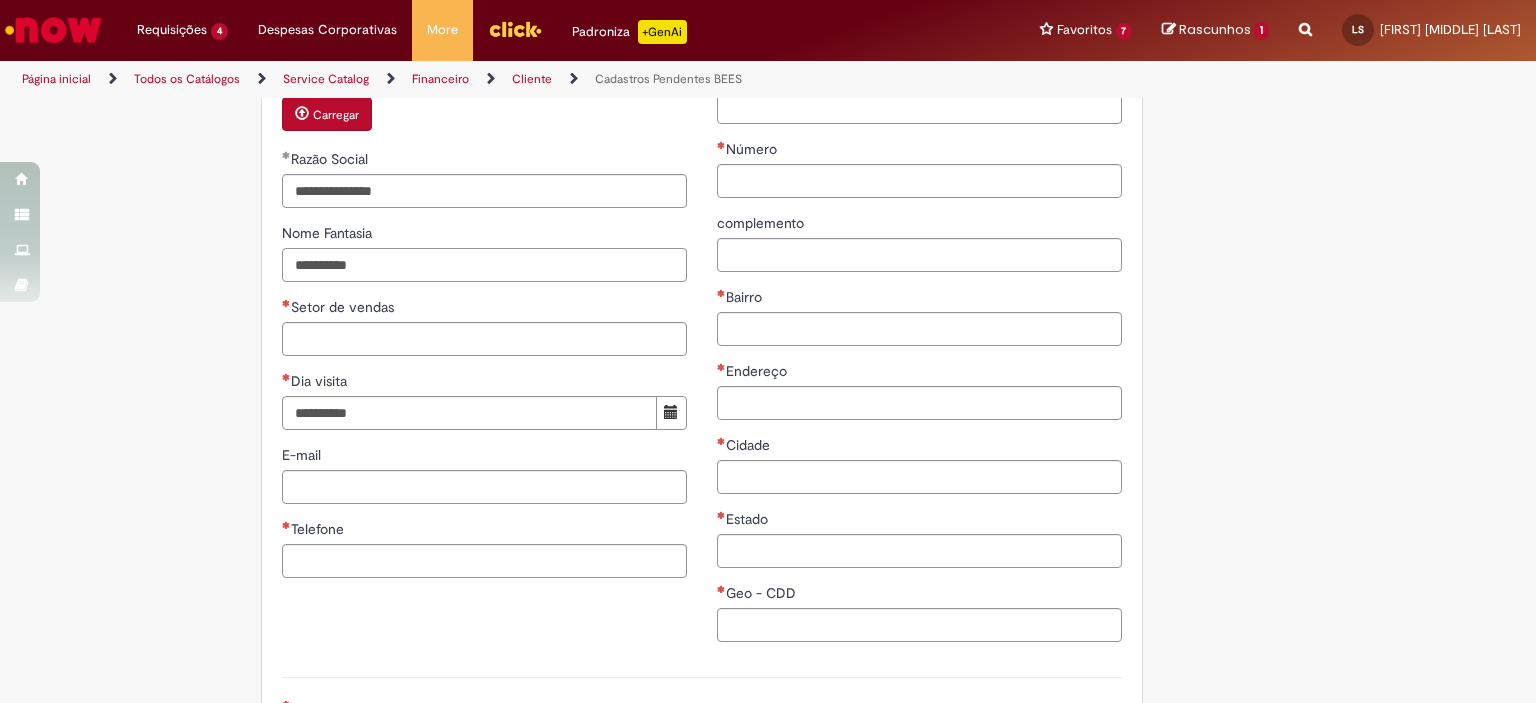 type on "**********" 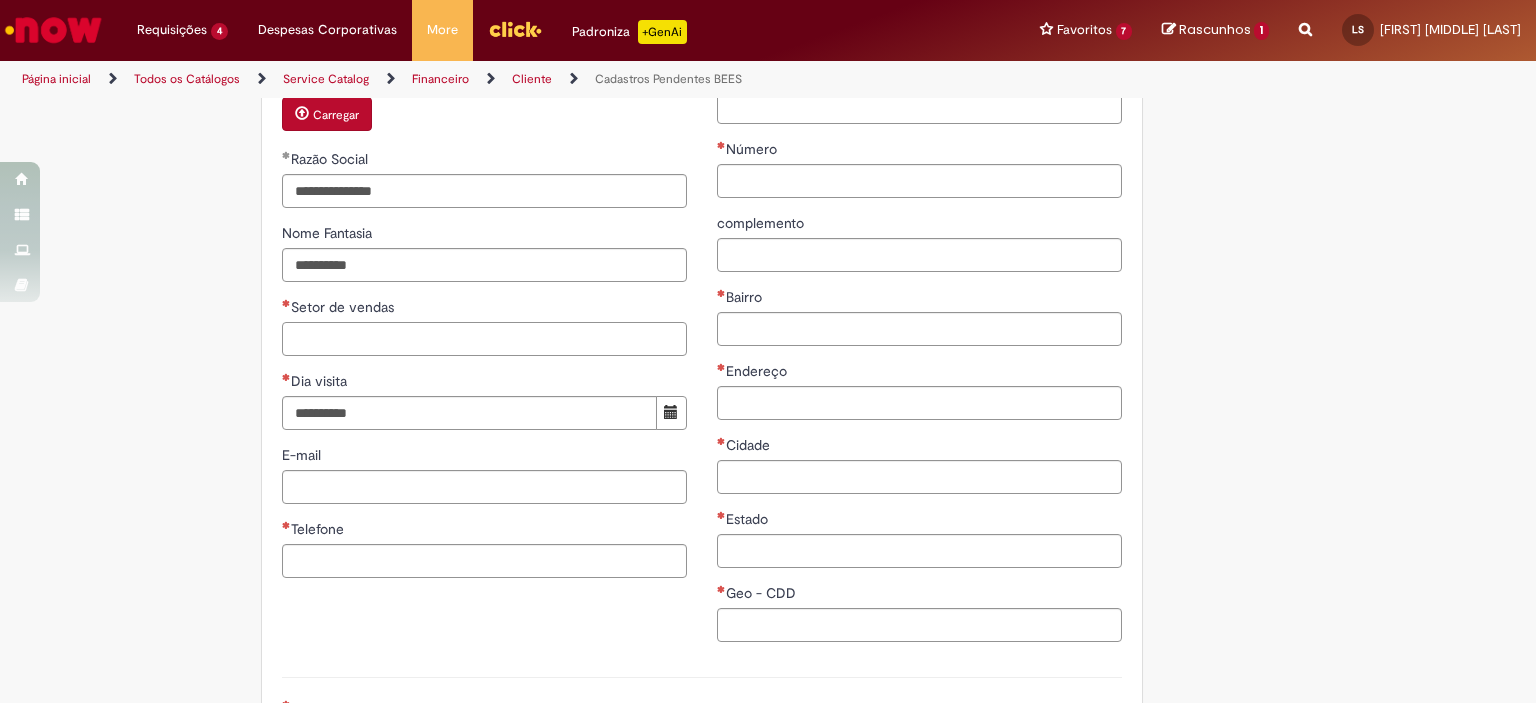 click on "Setor de vendas" at bounding box center (484, 339) 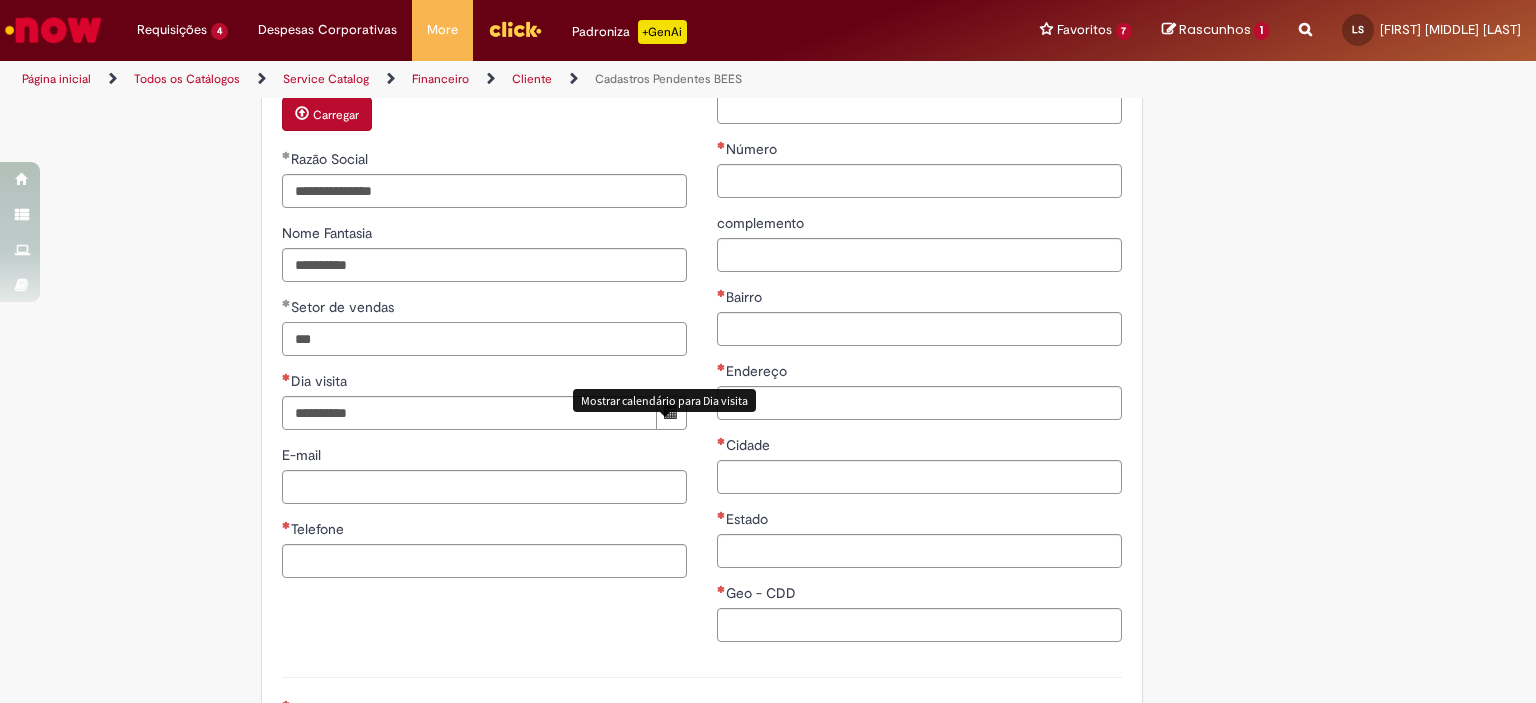 type on "***" 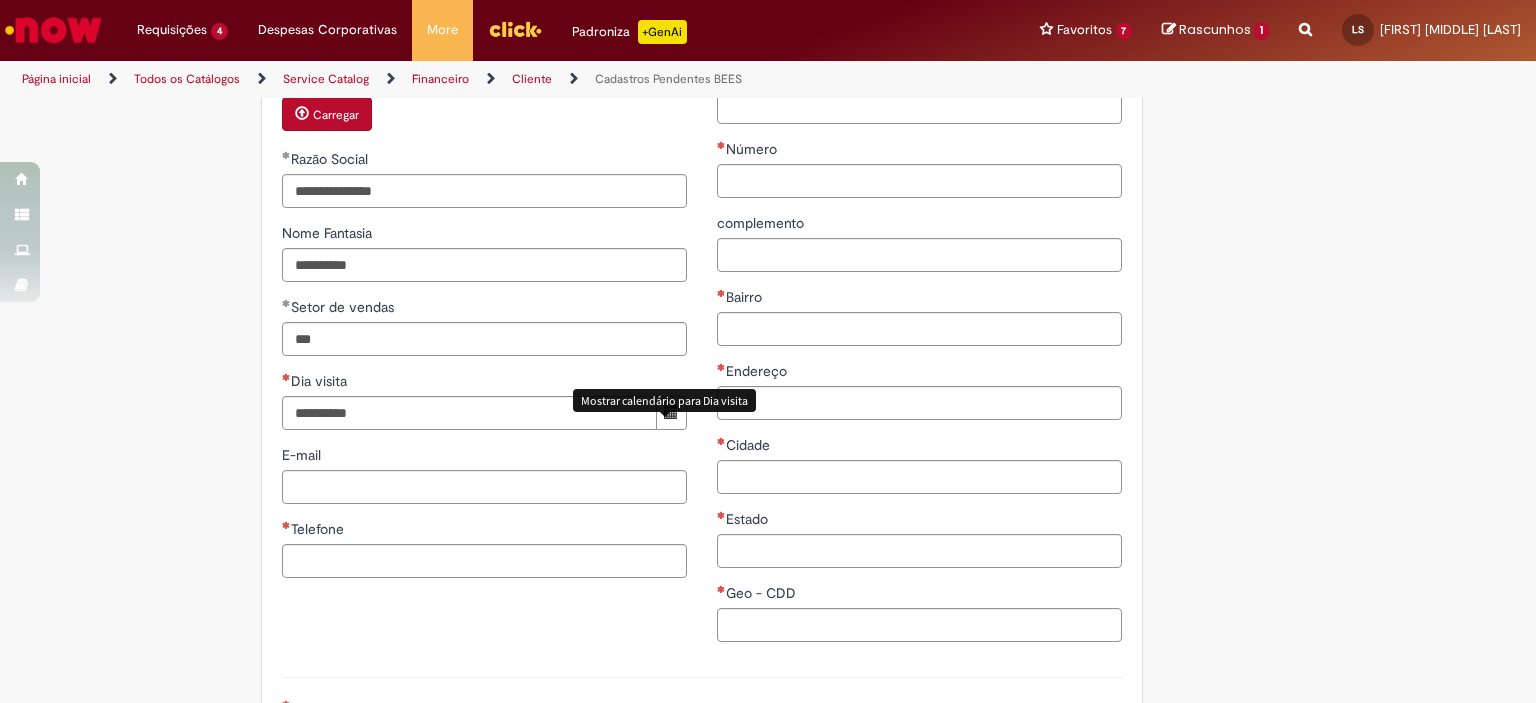 click at bounding box center [671, 413] 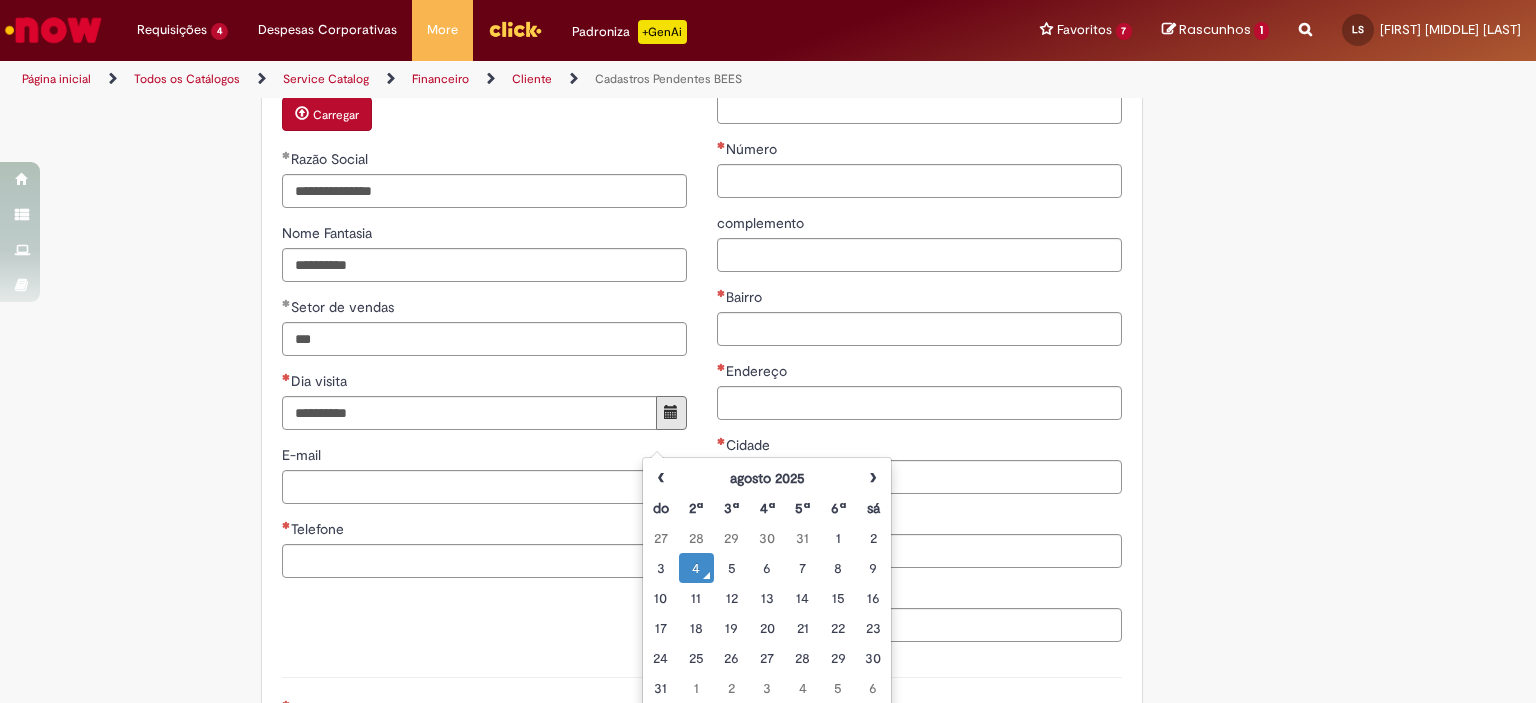 click on "4" at bounding box center [696, 568] 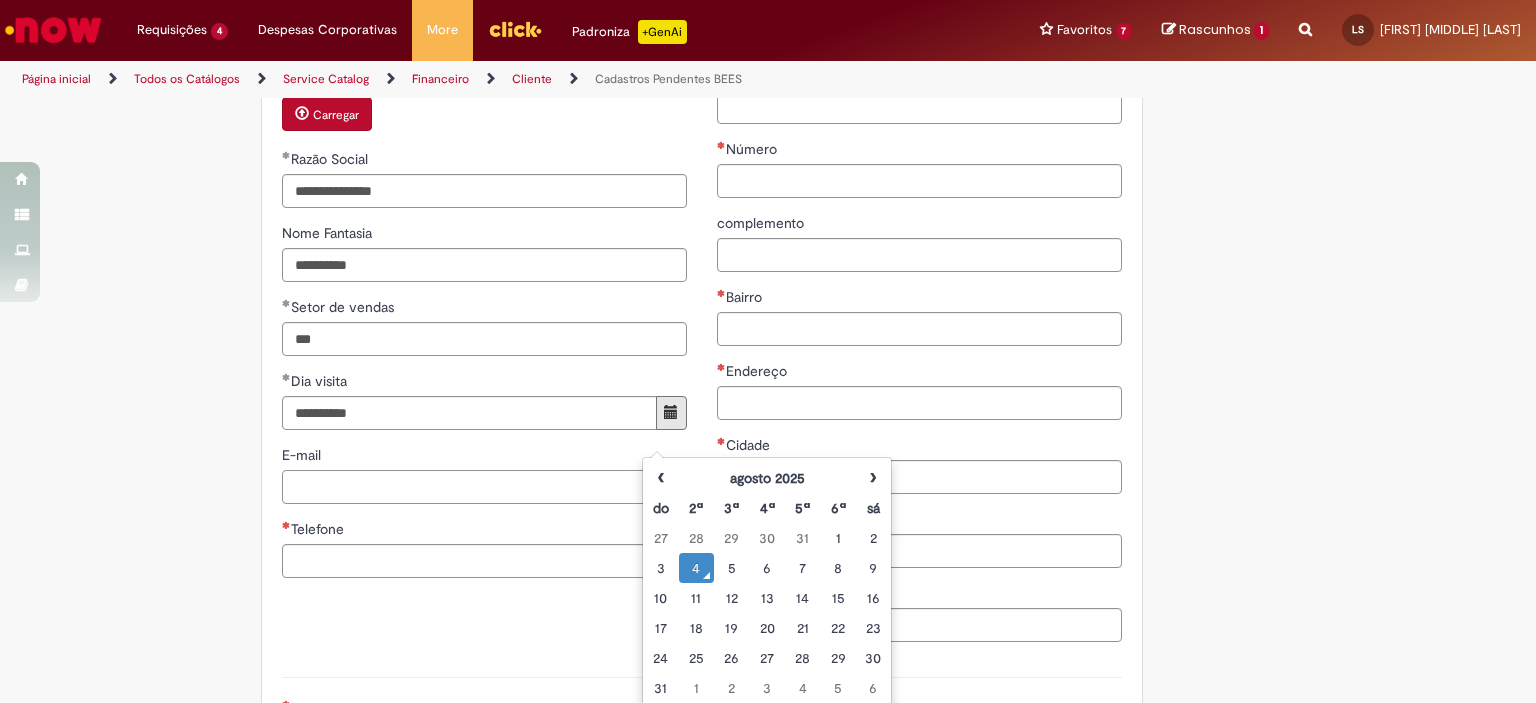 click on "E-mail" at bounding box center (484, 487) 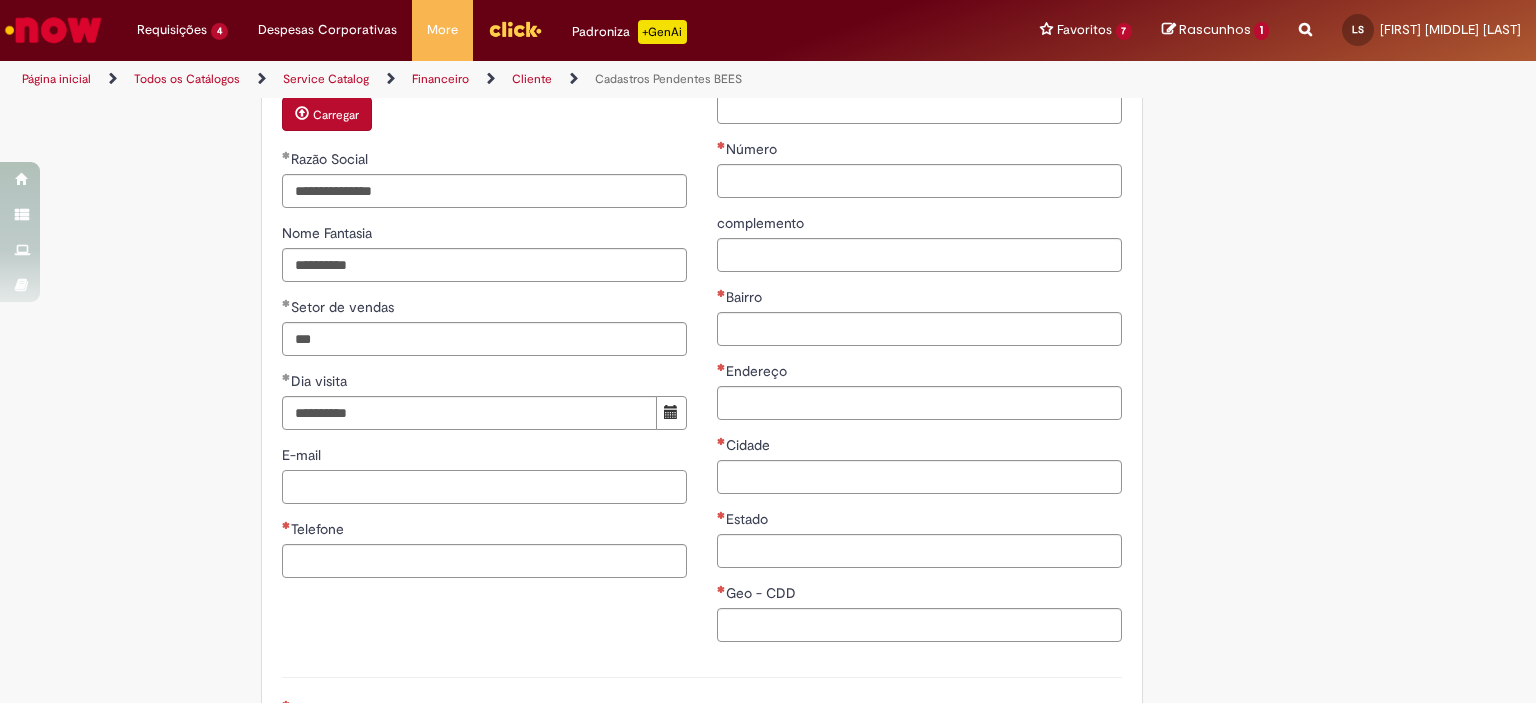 paste on "**********" 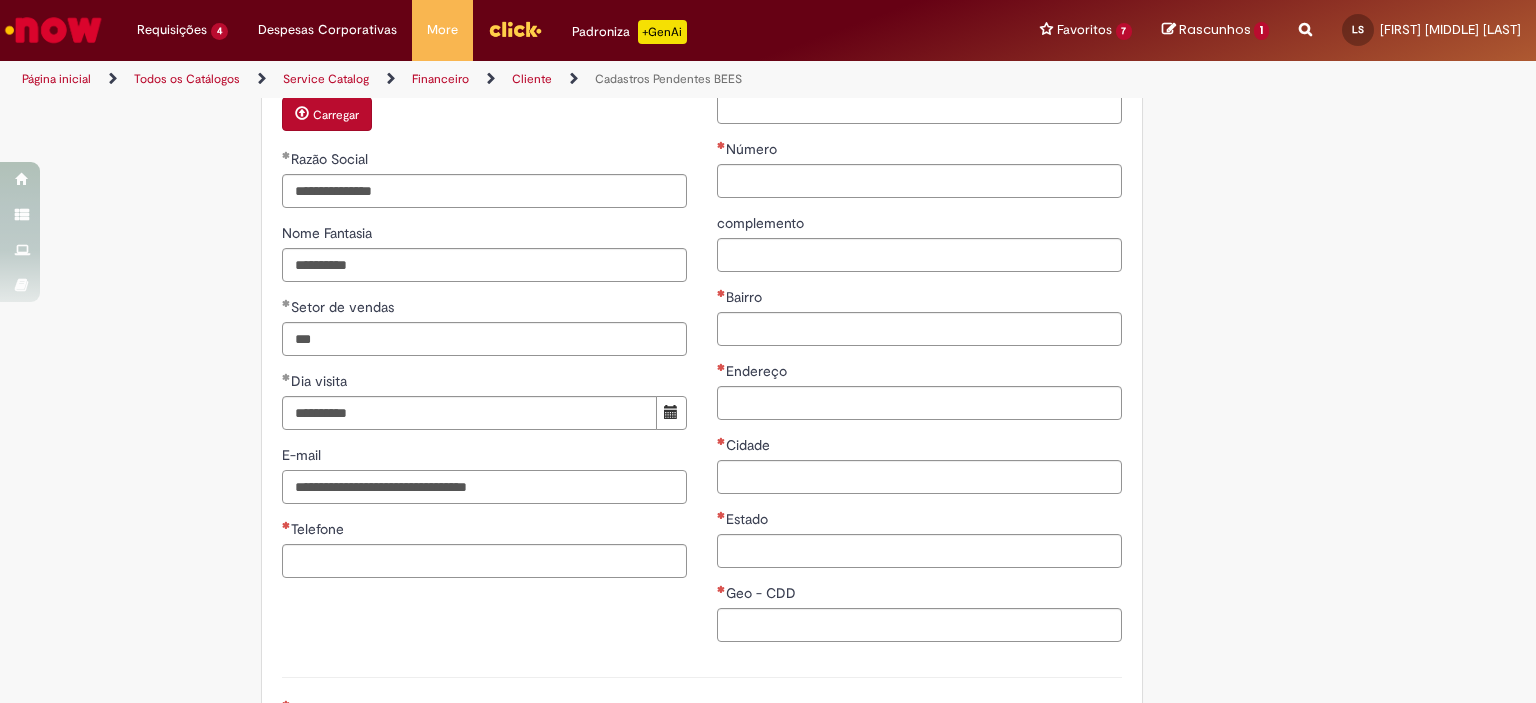 type on "**********" 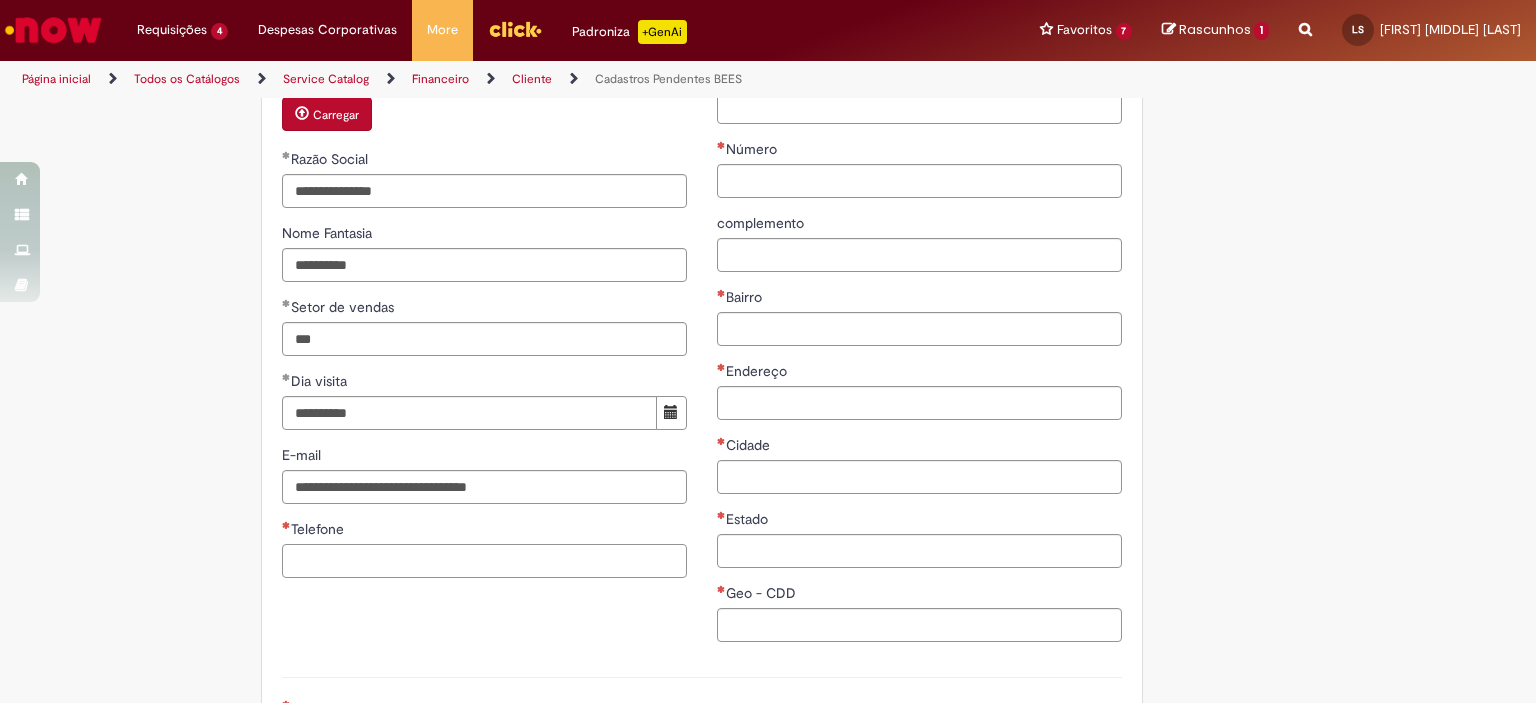 click on "Telefone" at bounding box center (484, 561) 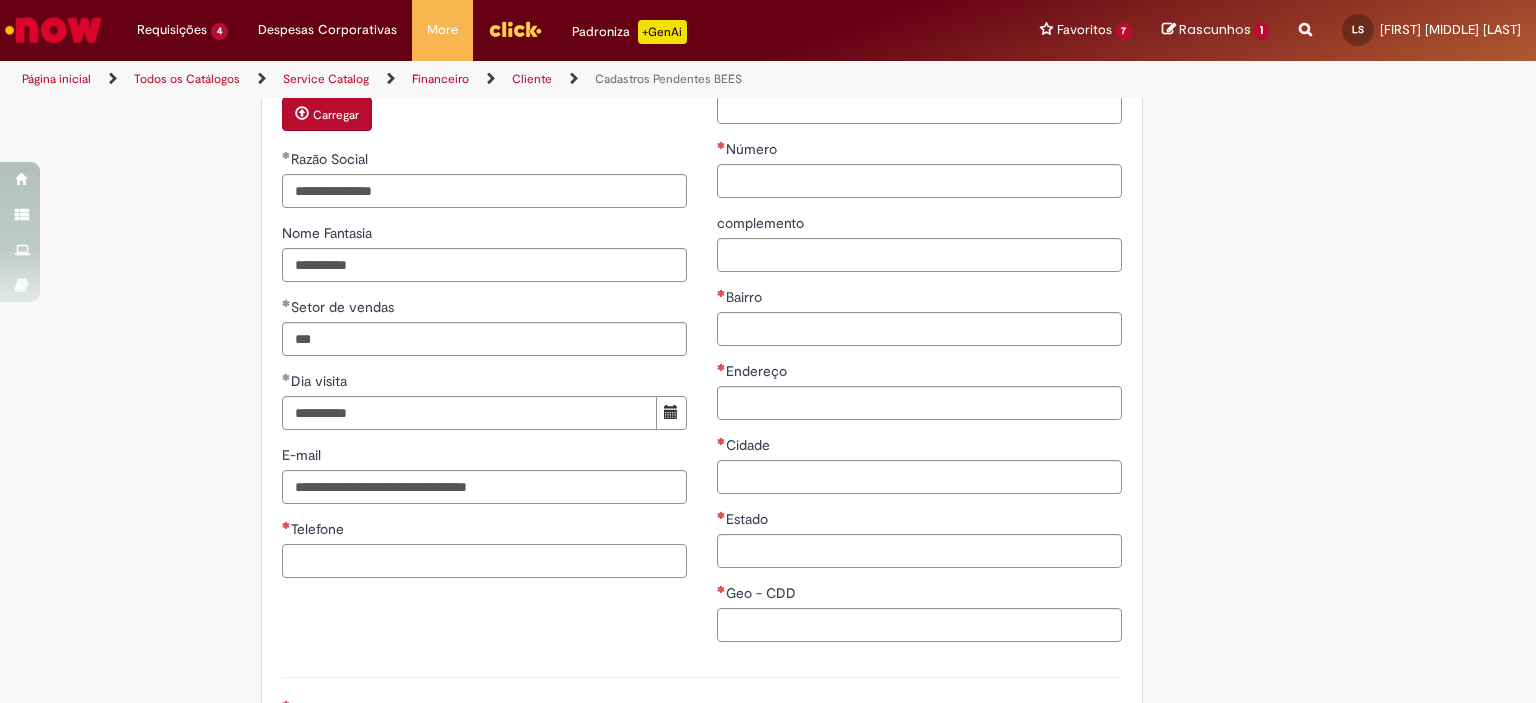 paste on "**********" 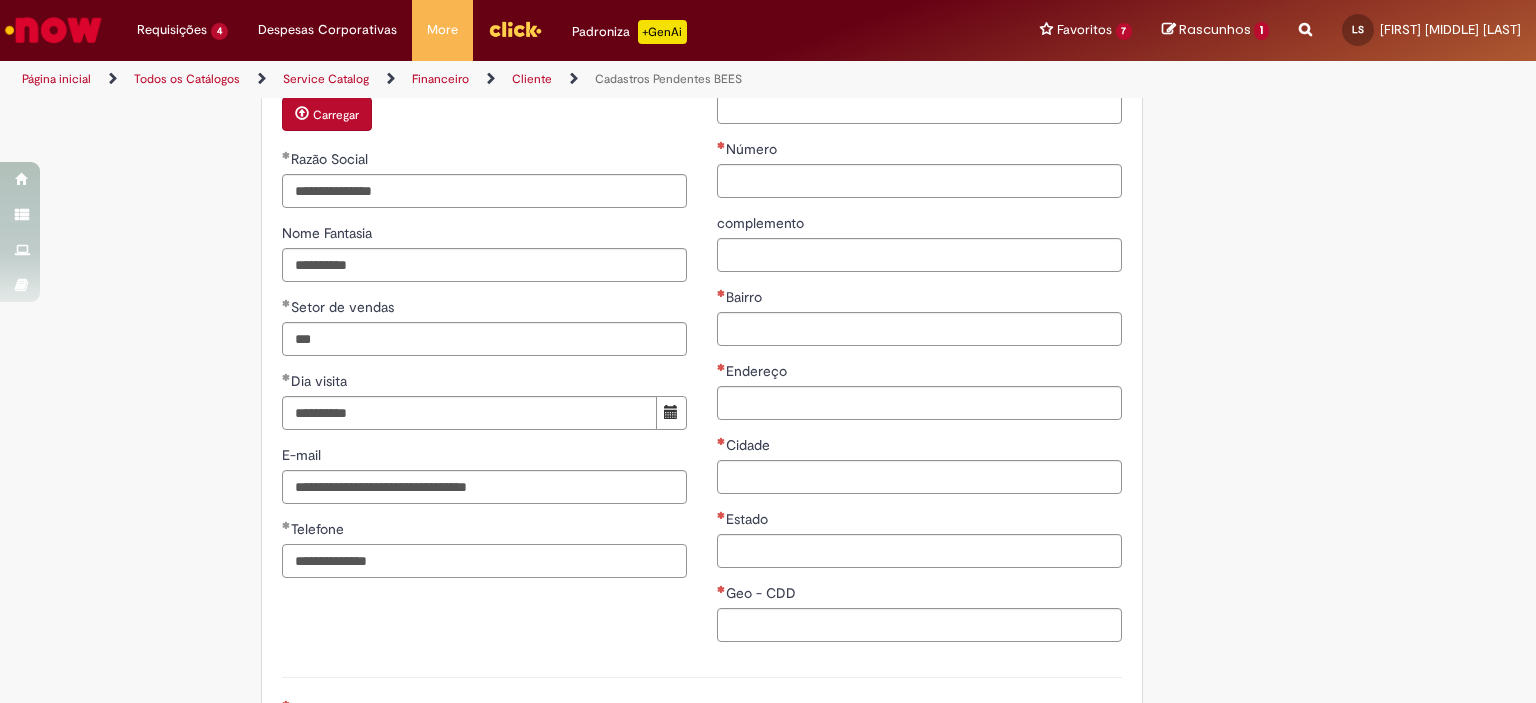 scroll, scrollTop: 700, scrollLeft: 0, axis: vertical 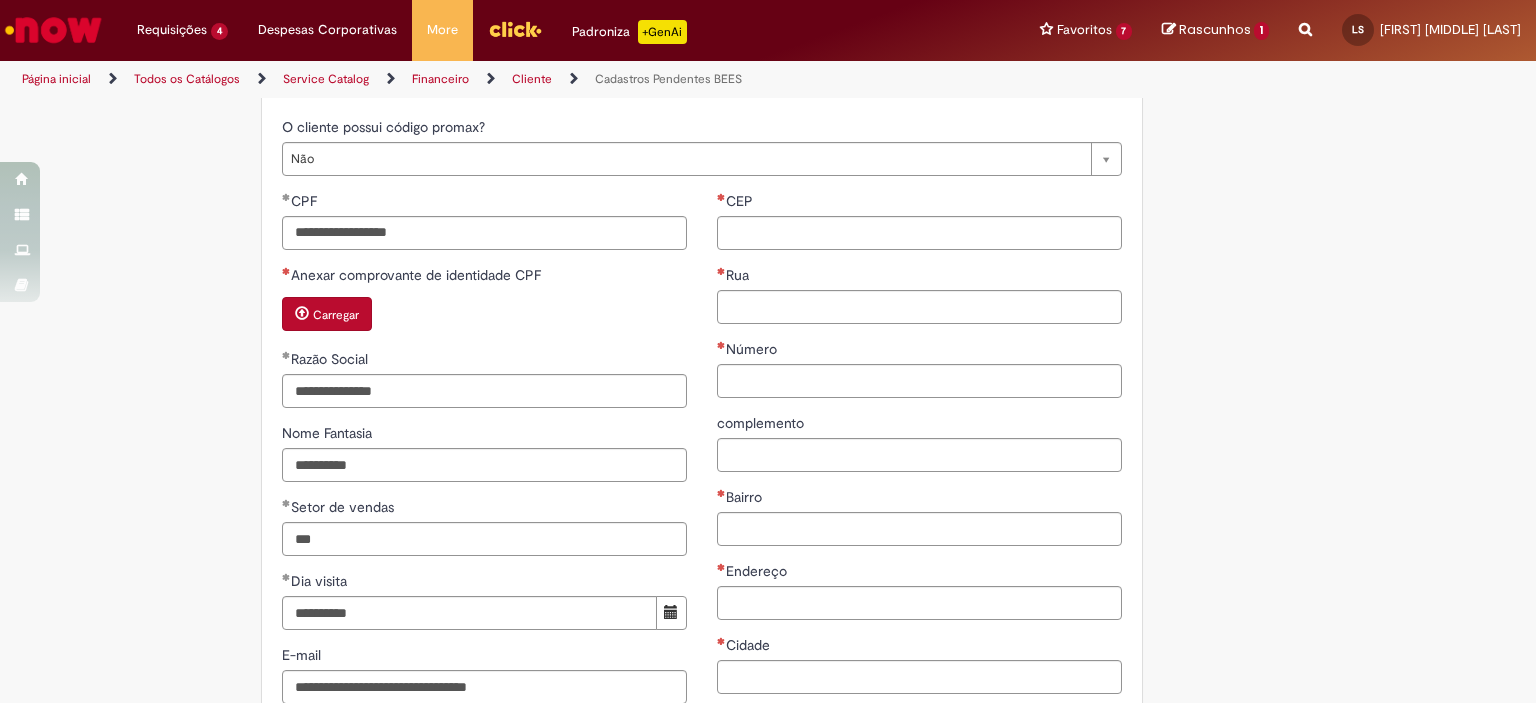 type on "**********" 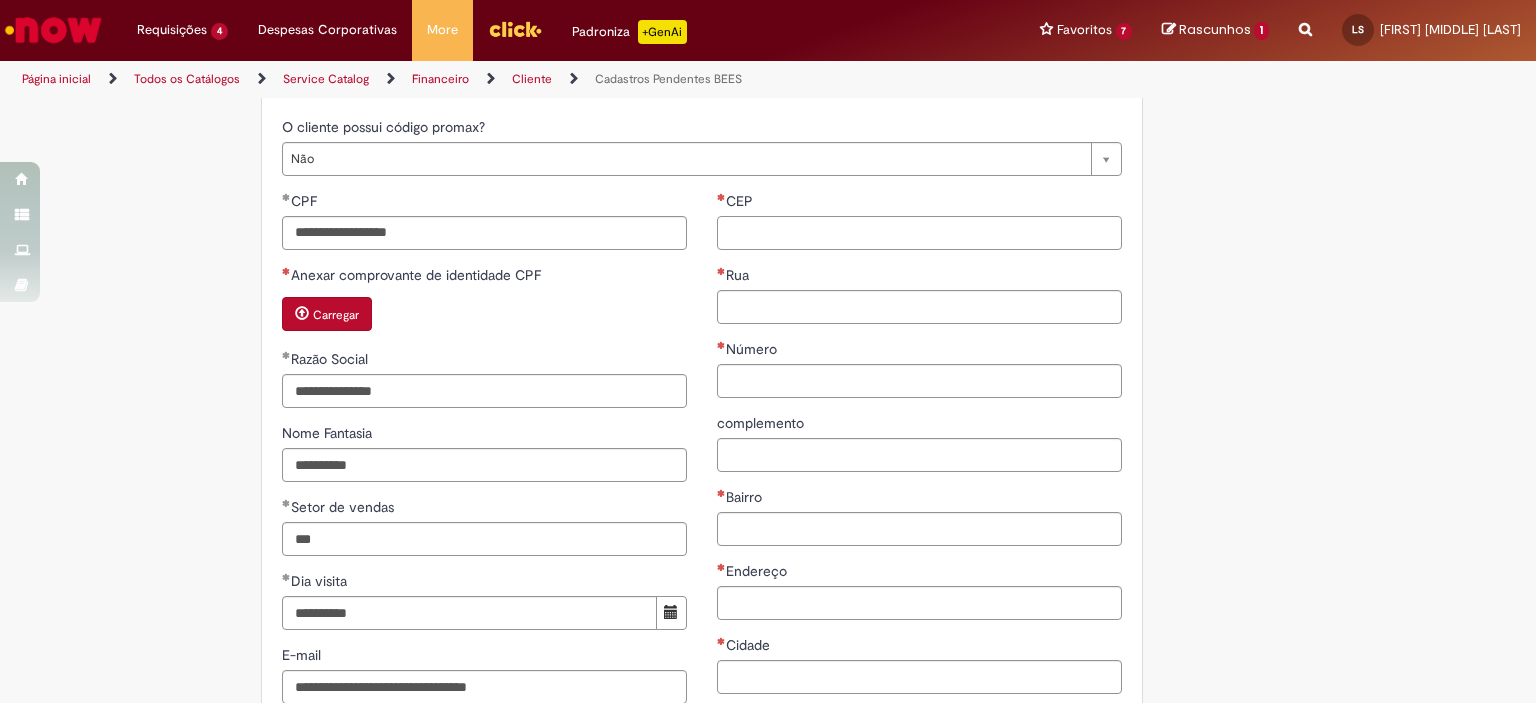 click on "CEP" at bounding box center (919, 233) 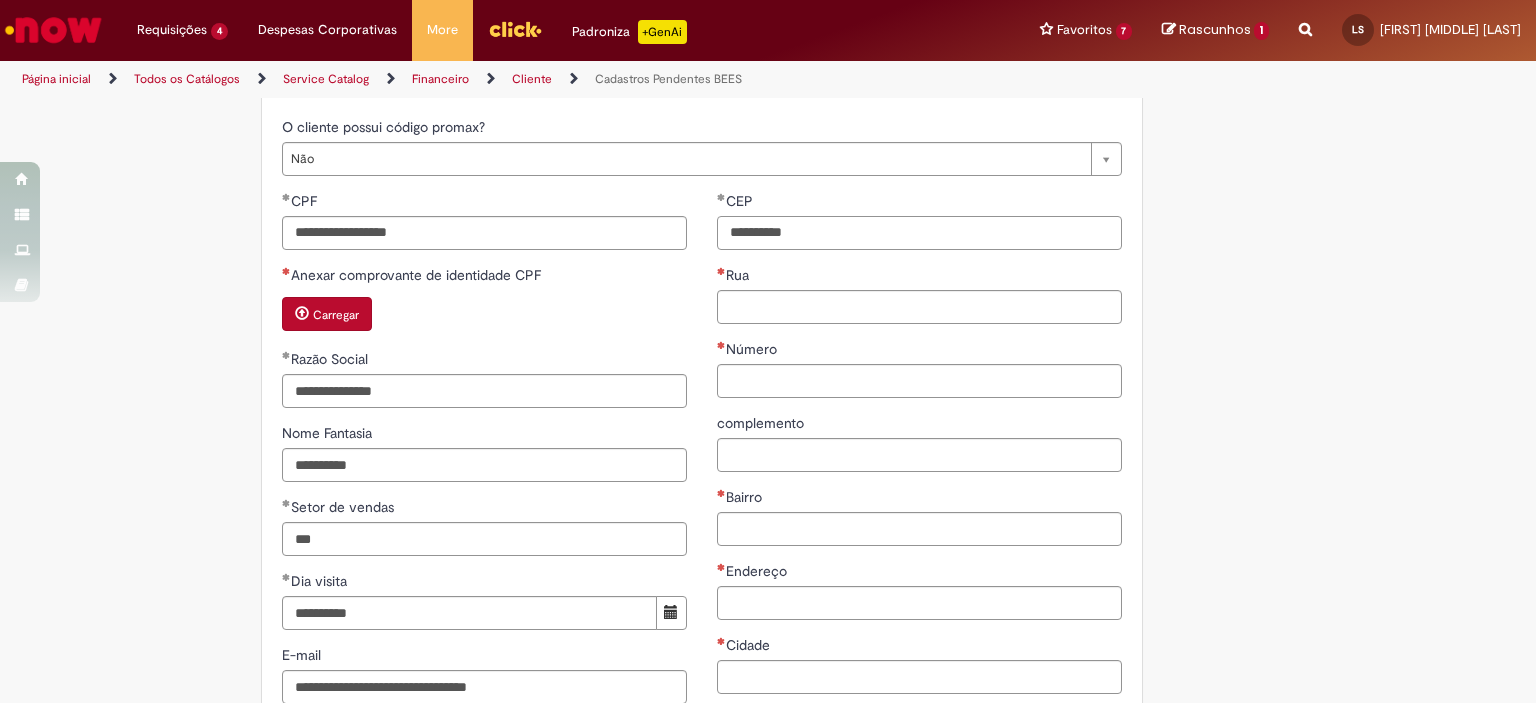 type on "**********" 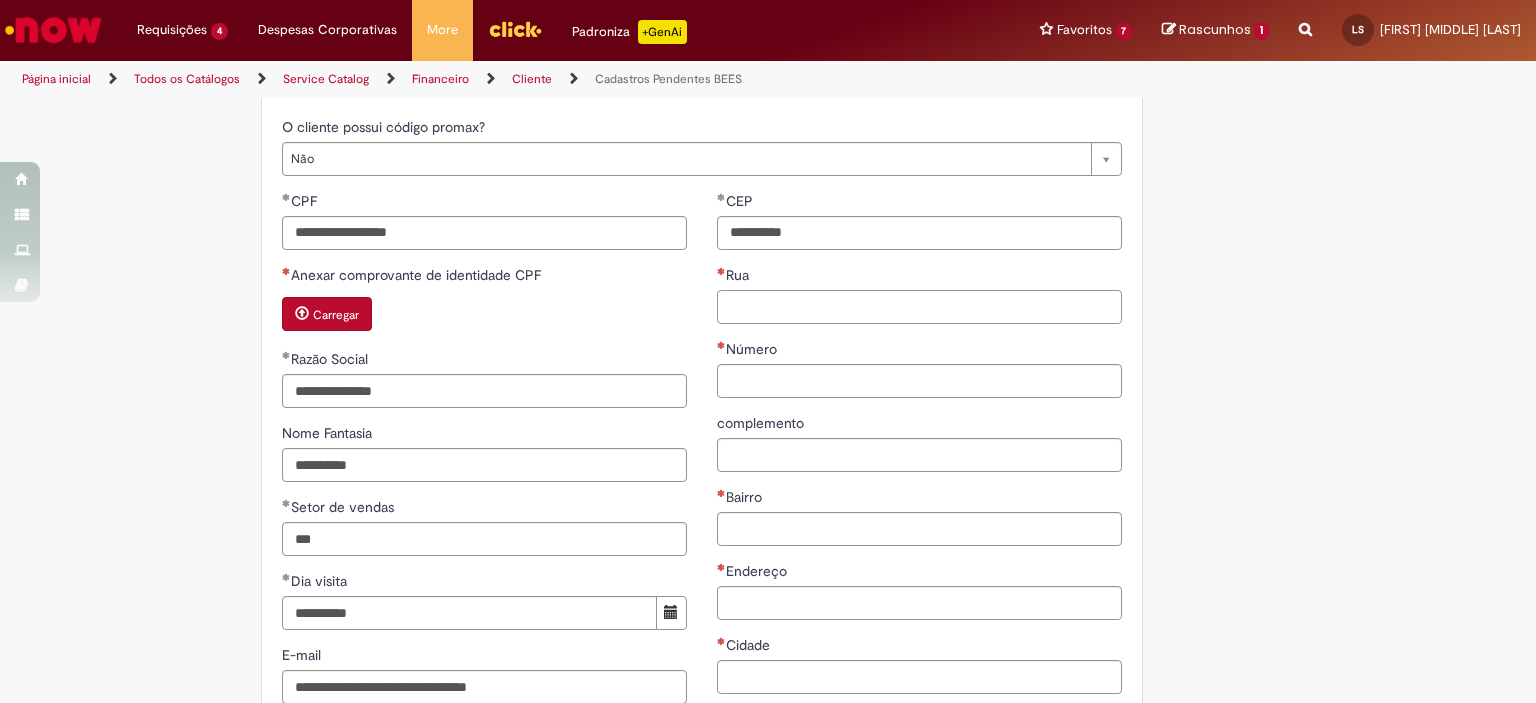 click on "Rua" at bounding box center (919, 307) 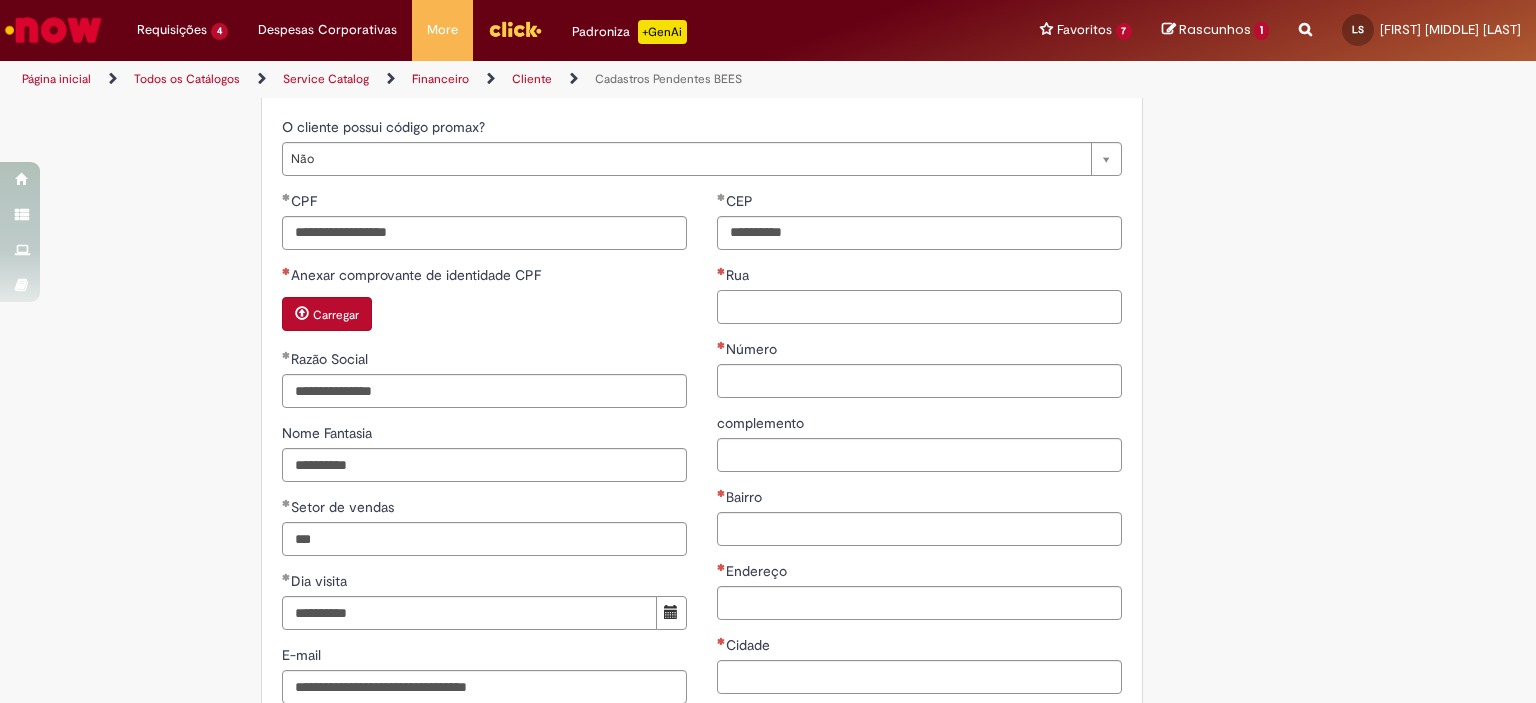 paste on "**********" 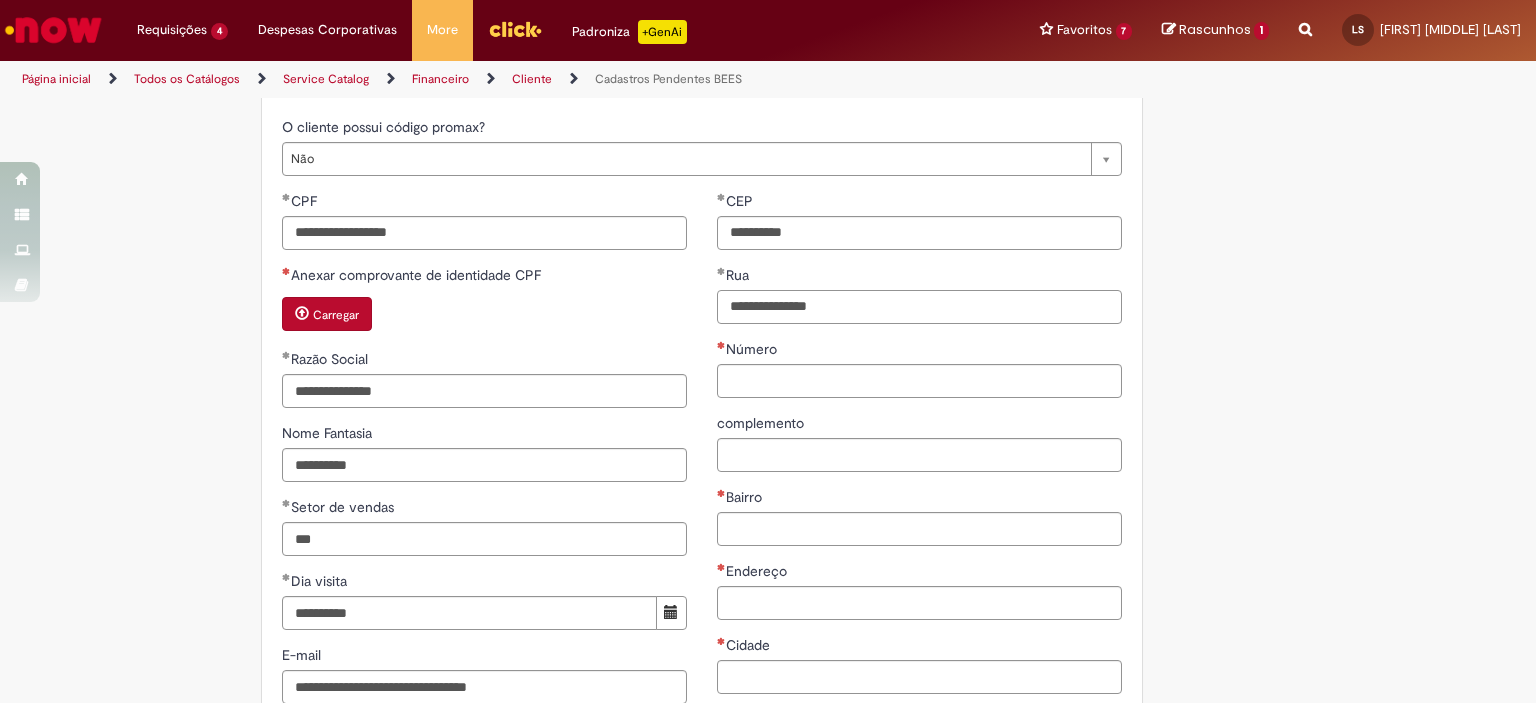type on "**********" 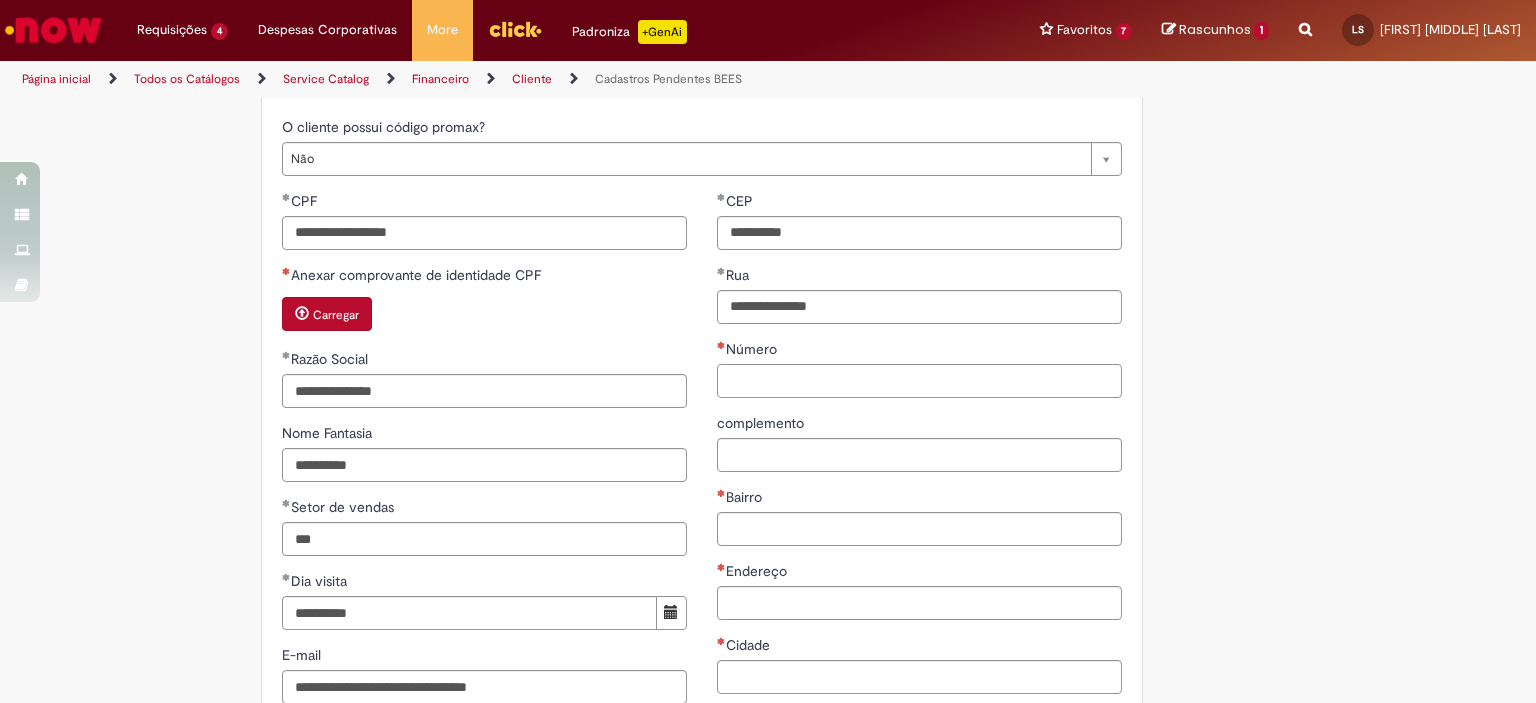 click on "Número" at bounding box center (919, 381) 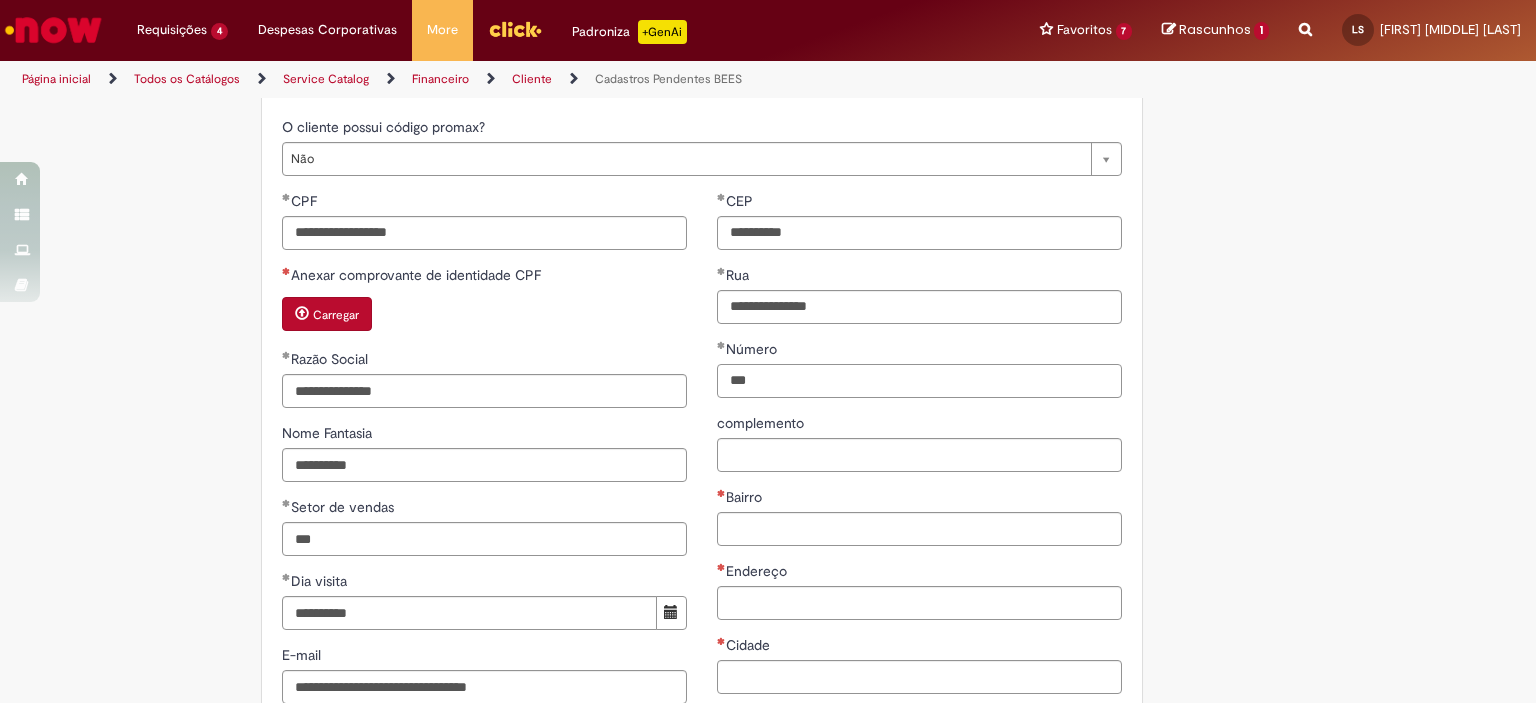 type on "***" 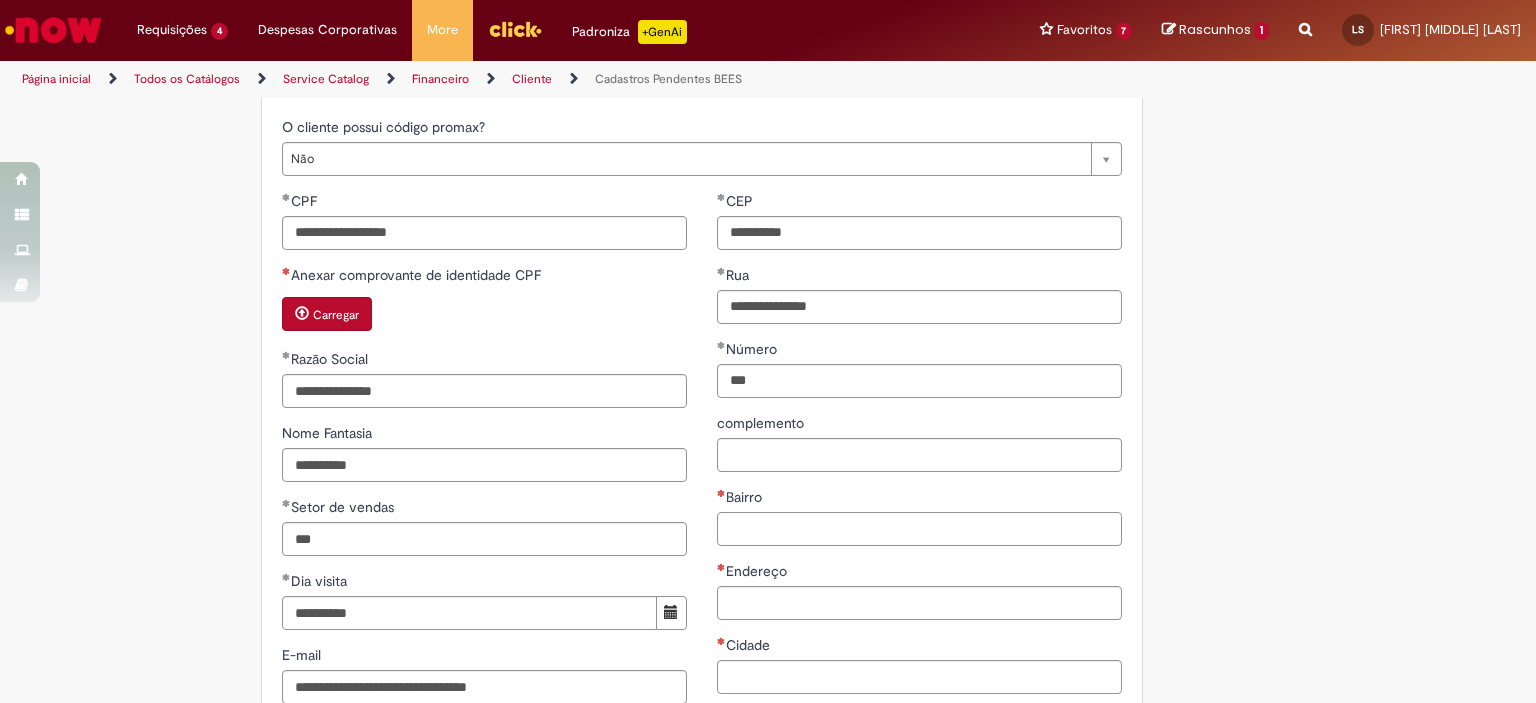 click on "Bairro" at bounding box center [919, 529] 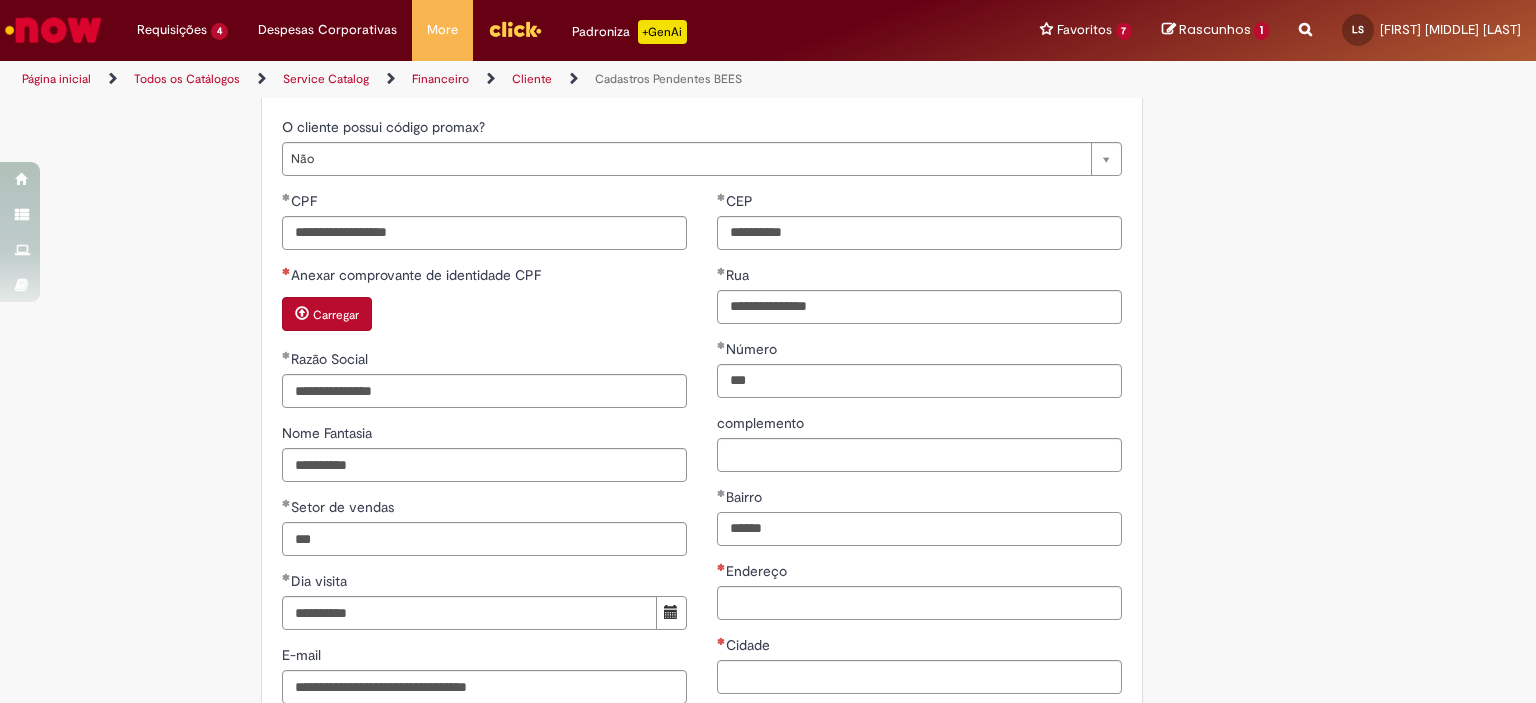 type on "******" 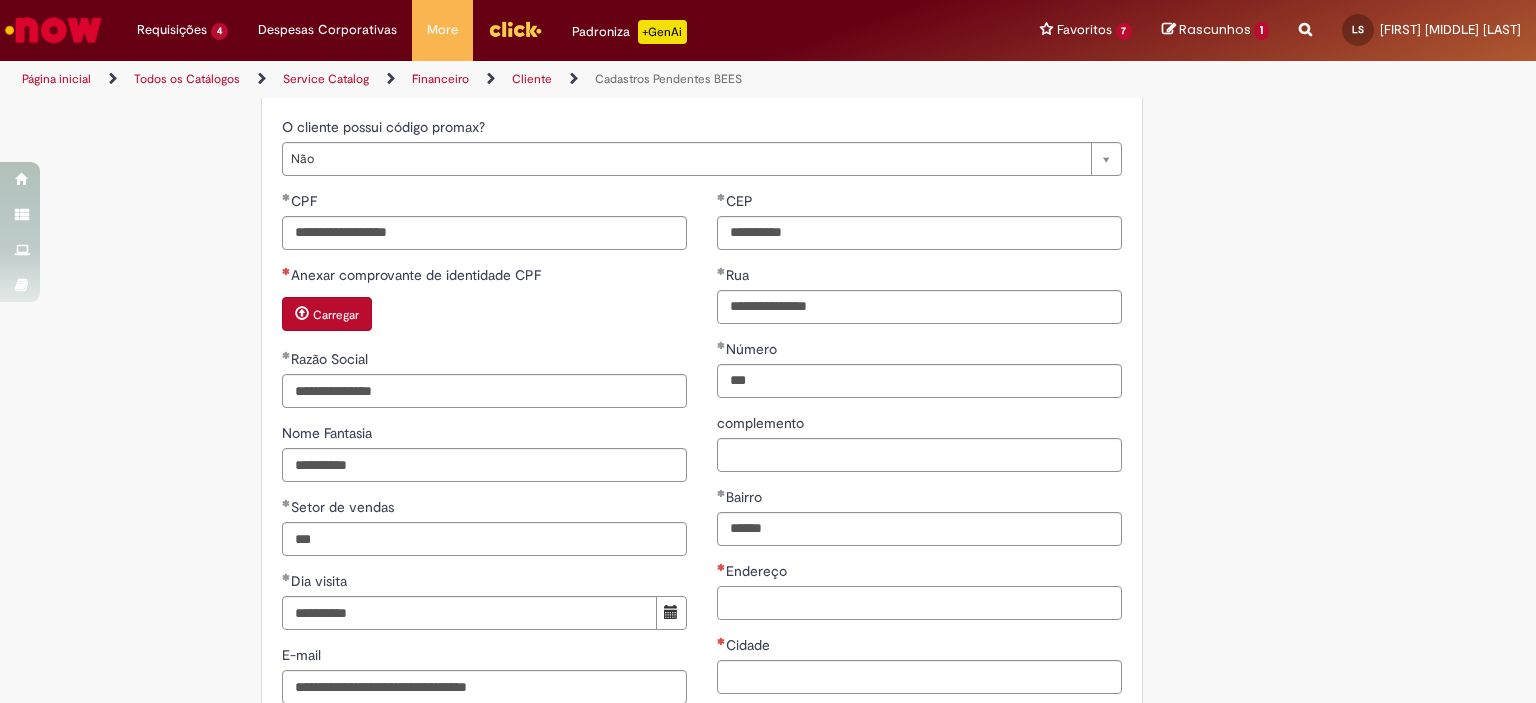 click on "Endereço" at bounding box center [919, 603] 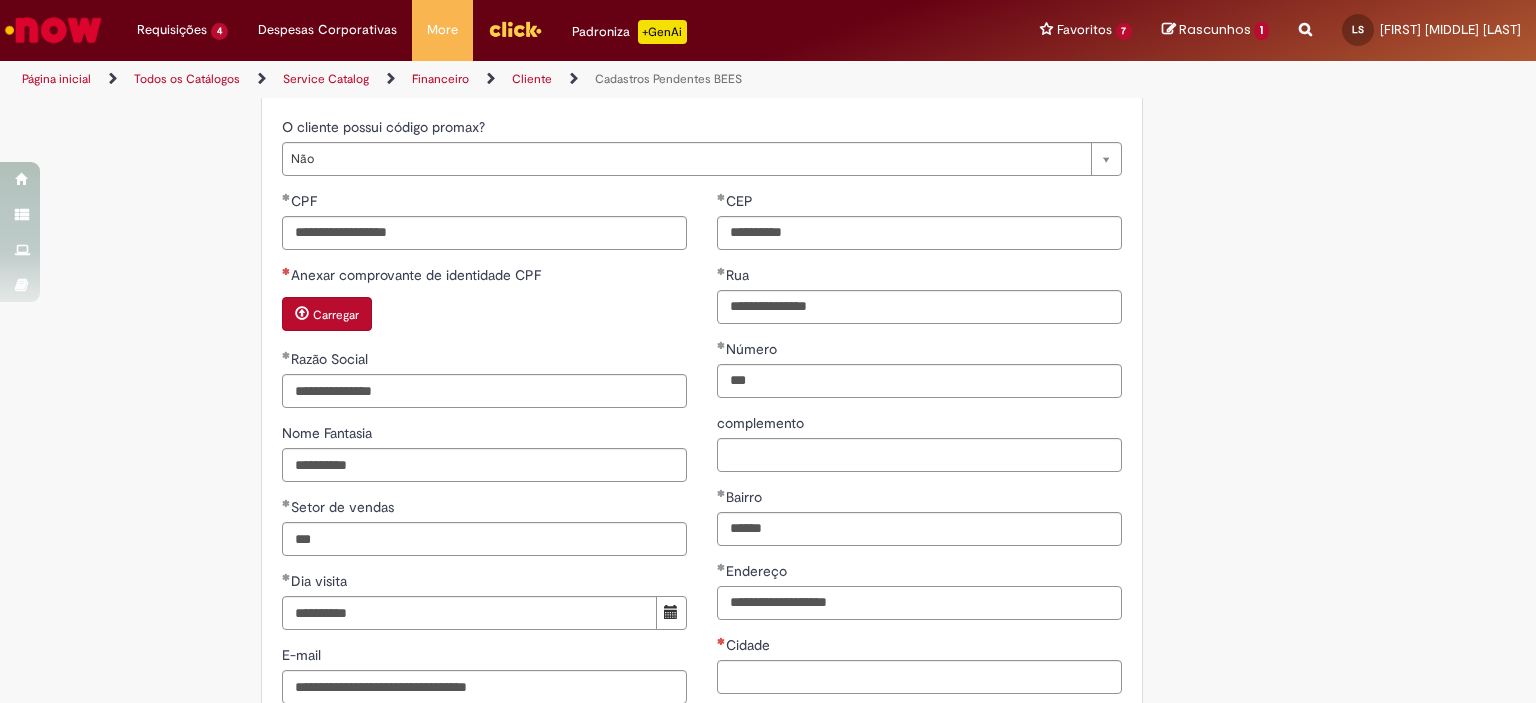 scroll, scrollTop: 1000, scrollLeft: 0, axis: vertical 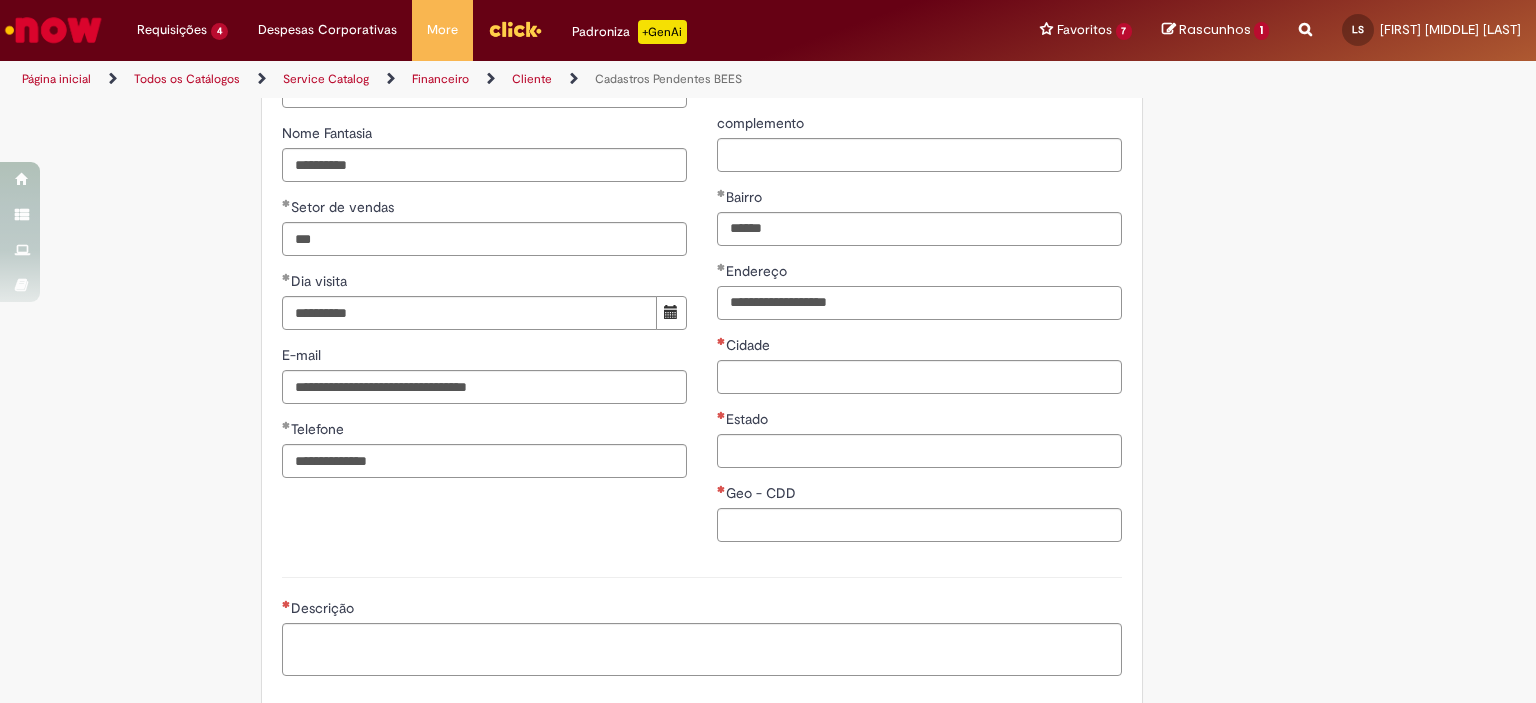 type on "**********" 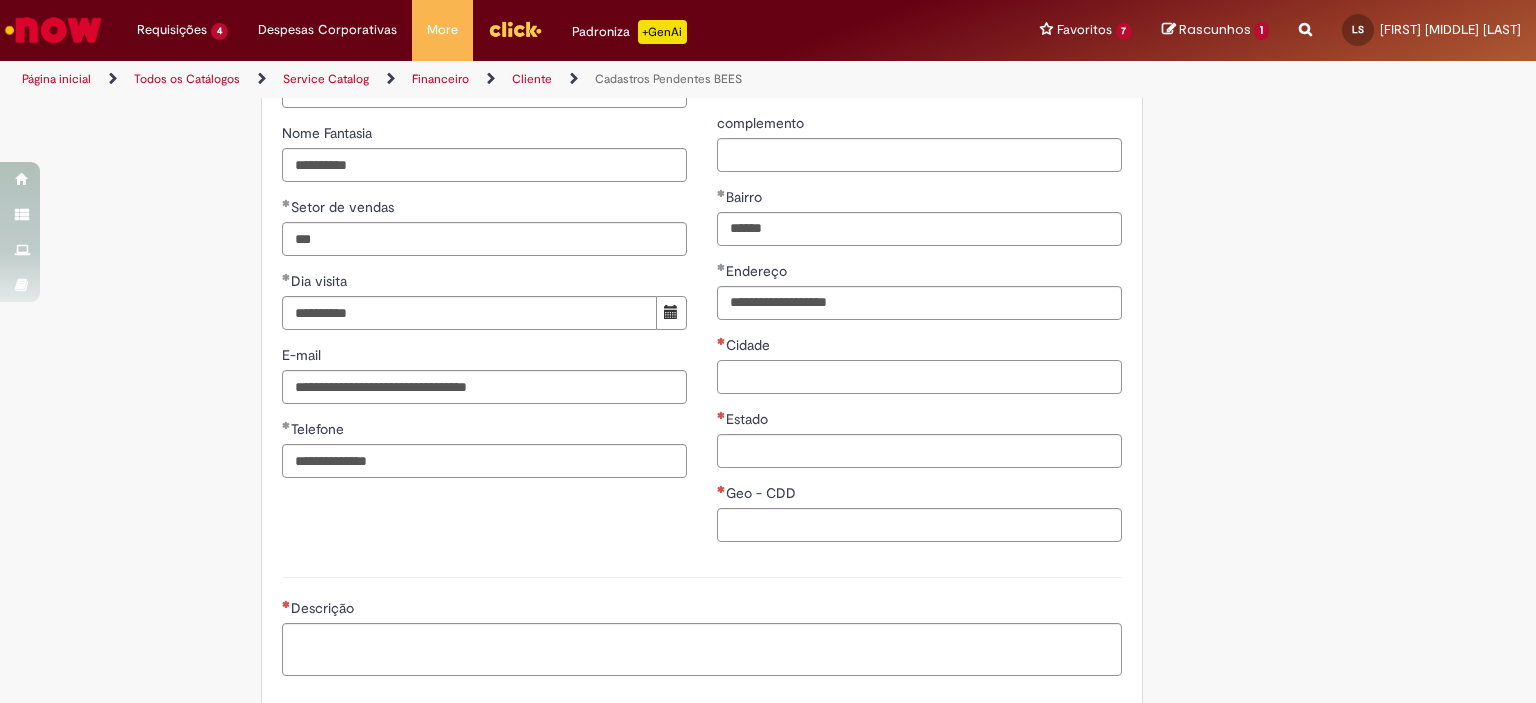 click on "Cidade" at bounding box center [919, 377] 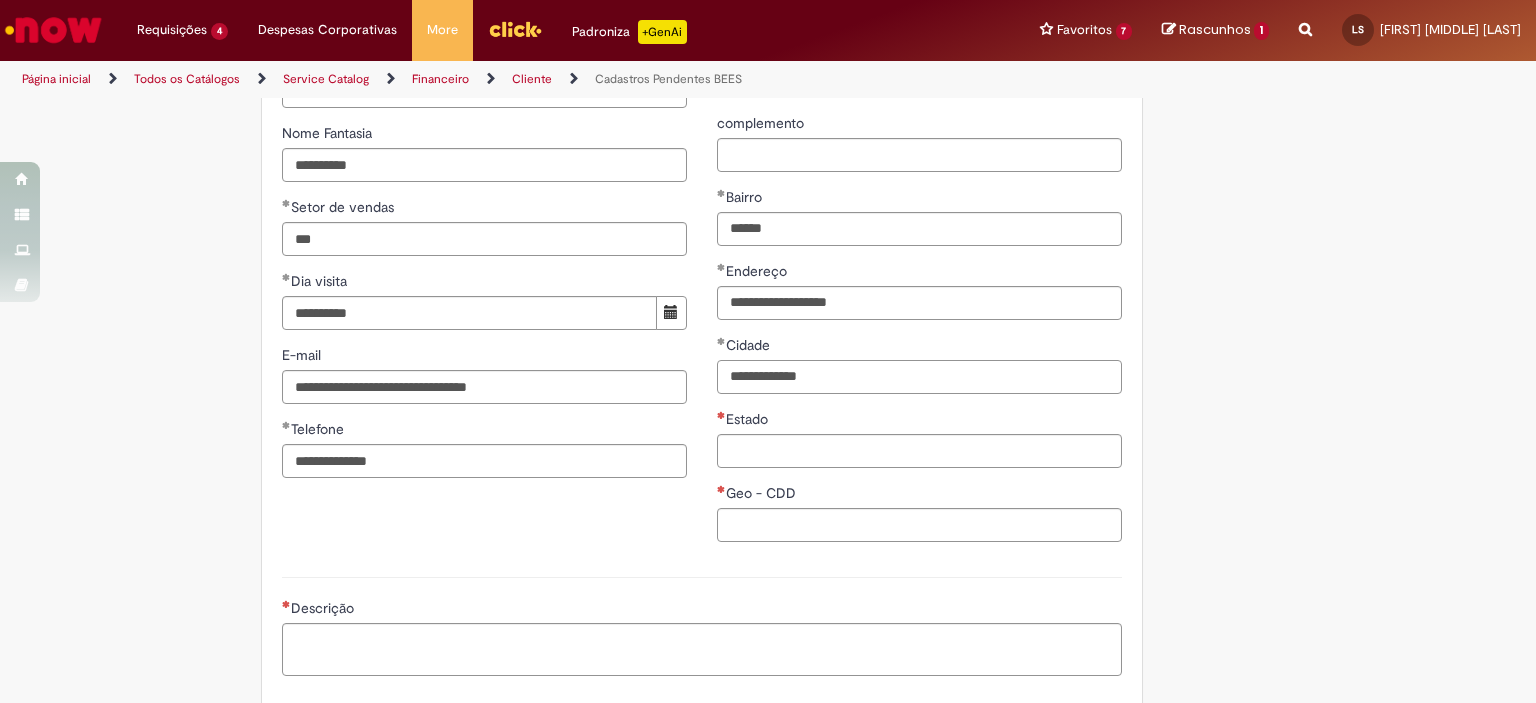 type on "**********" 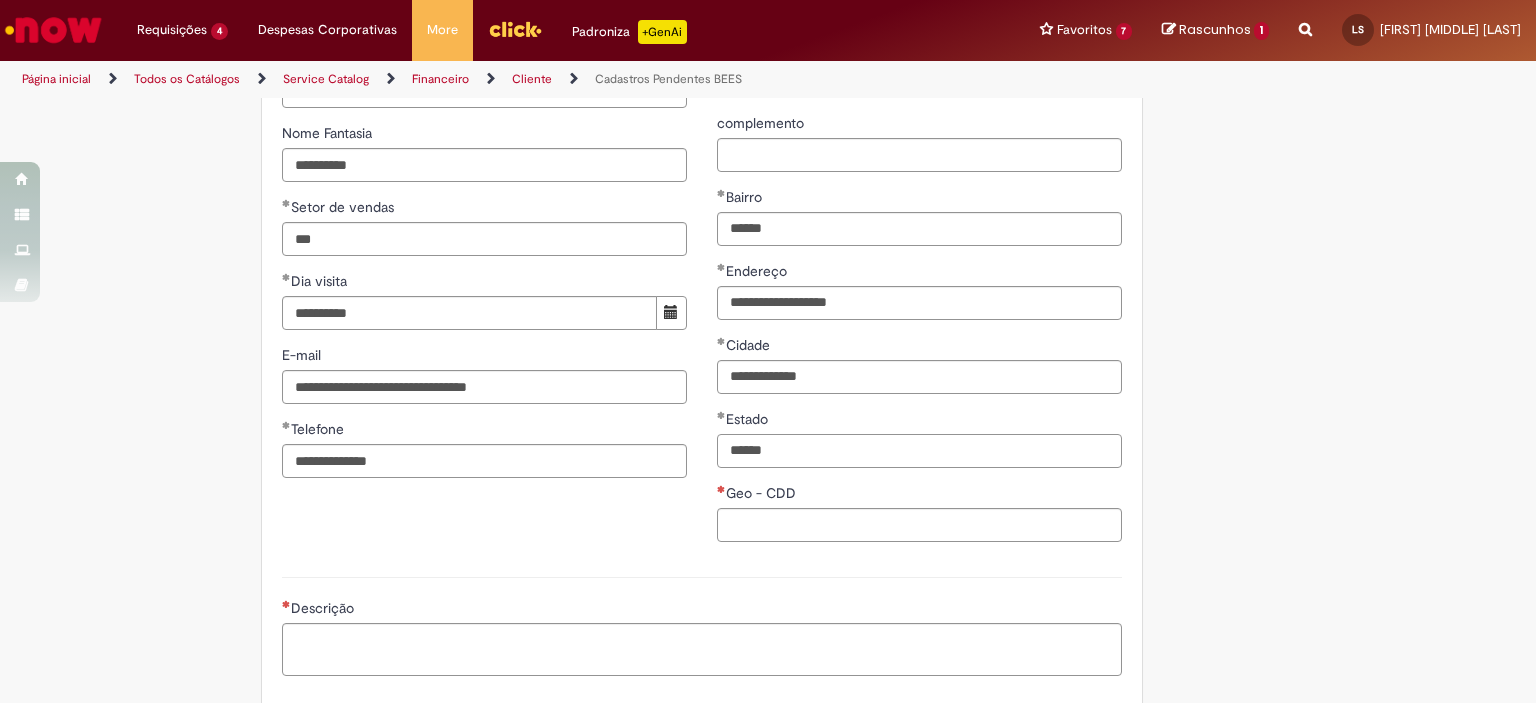 type on "******" 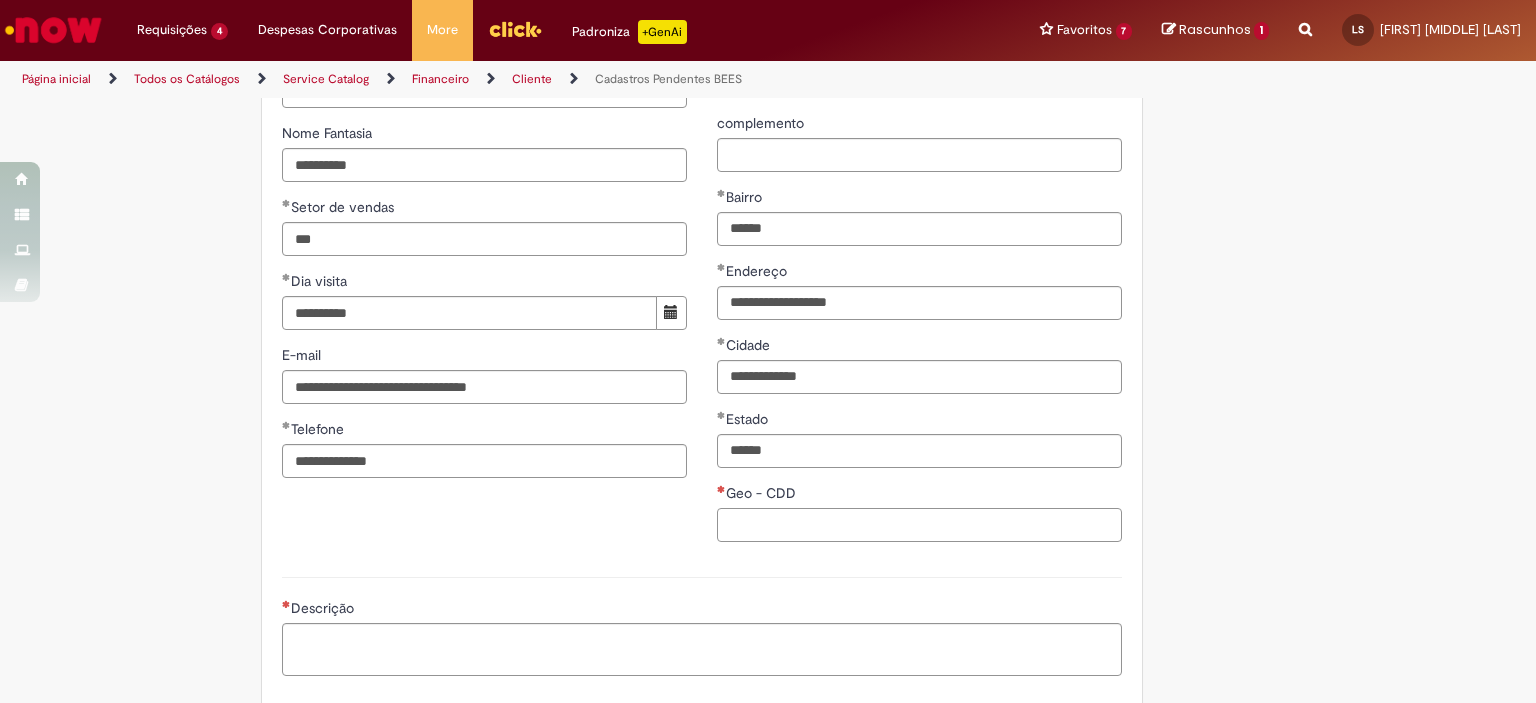click on "Geo - CDD" at bounding box center (919, 525) 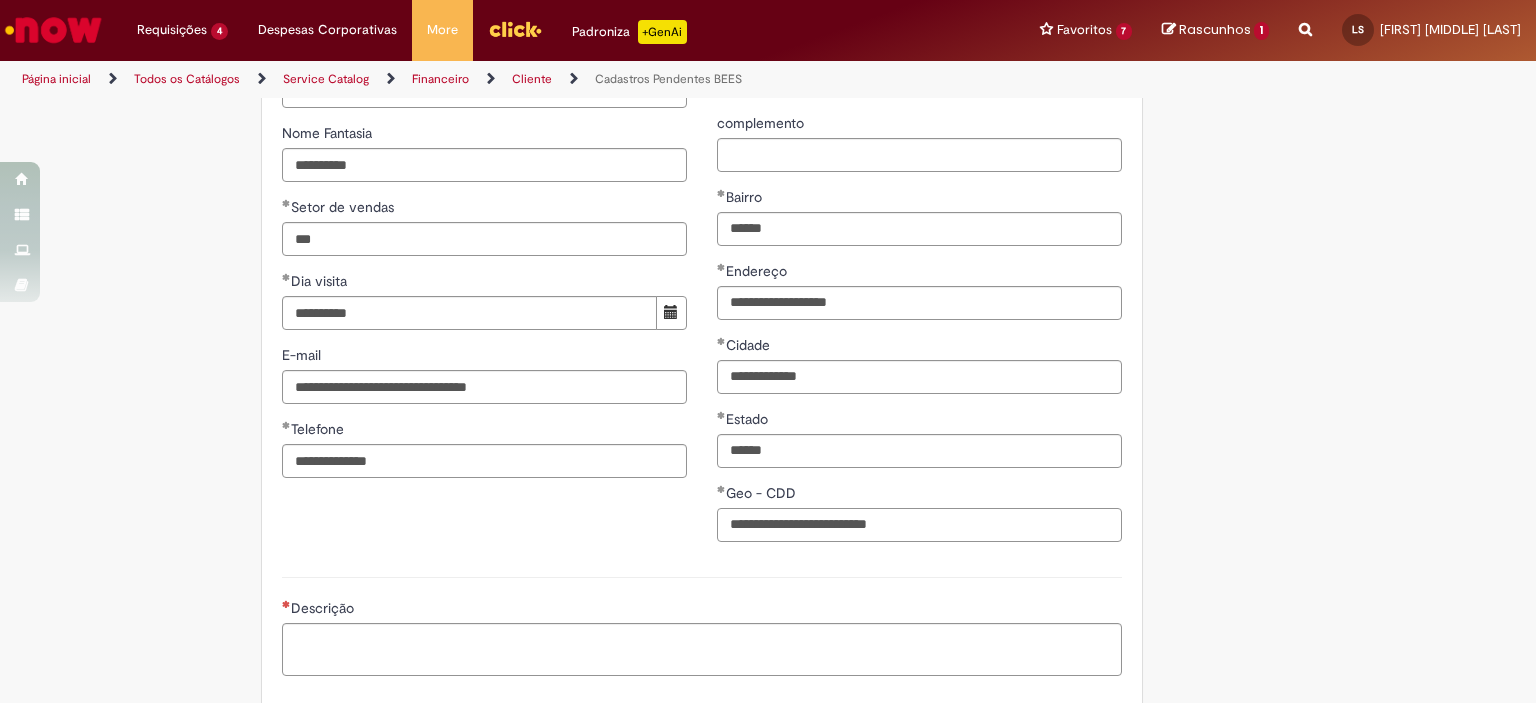 scroll, scrollTop: 1200, scrollLeft: 0, axis: vertical 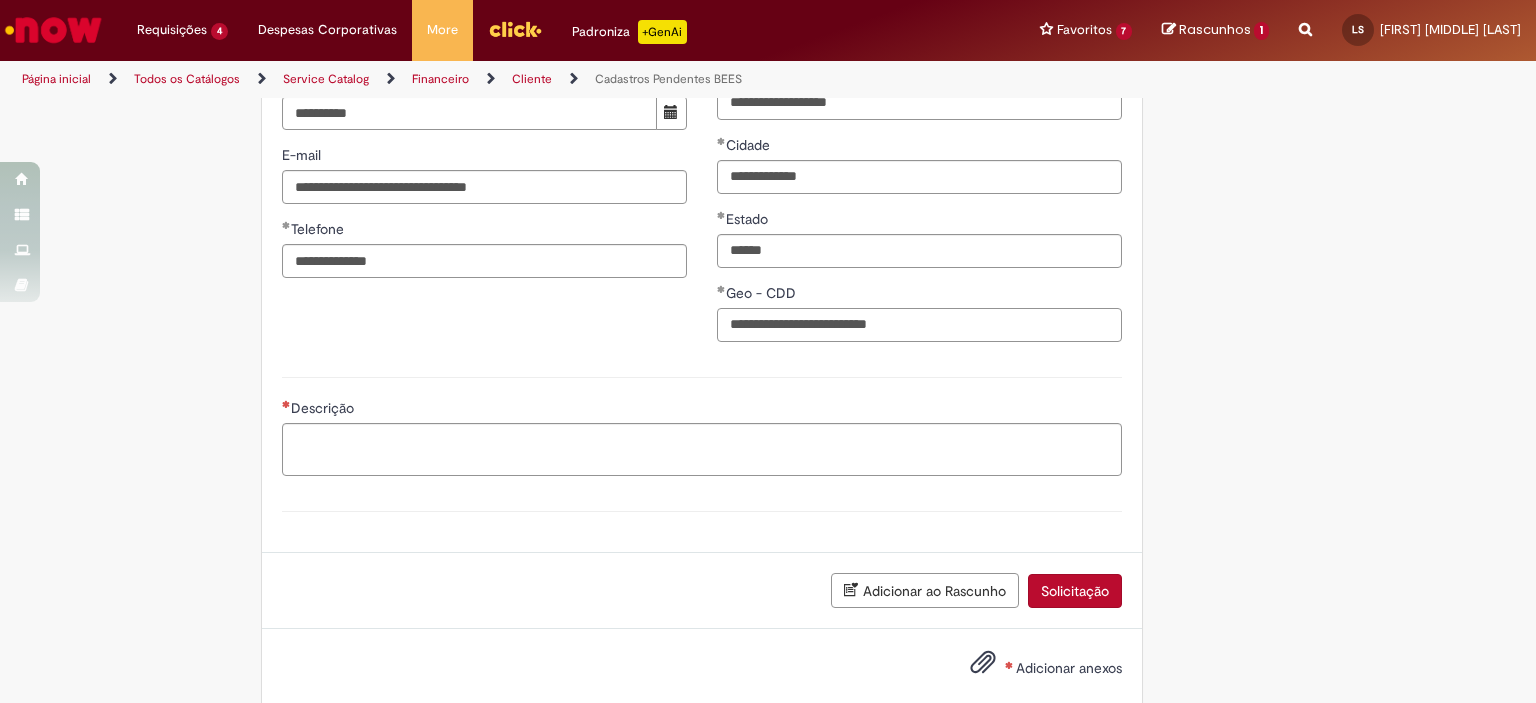 type on "**********" 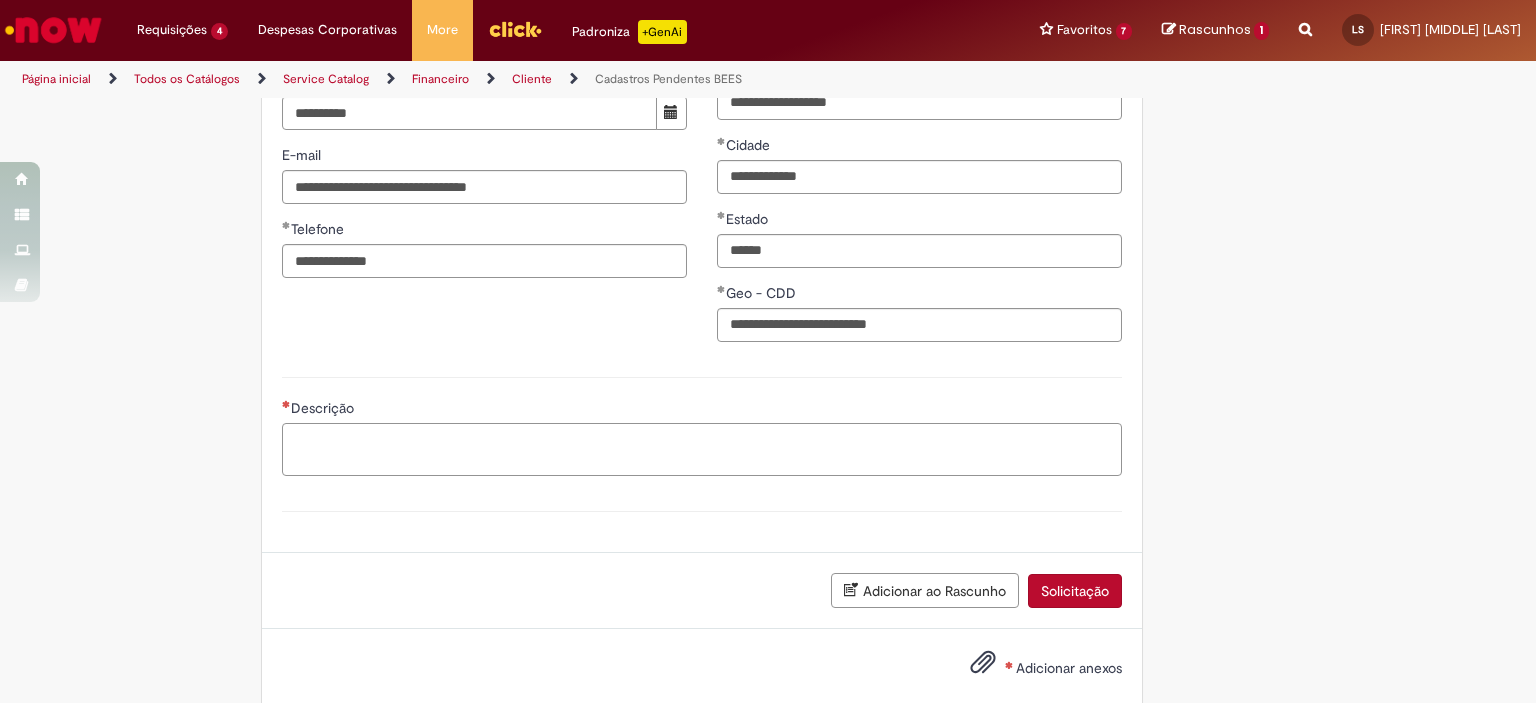 click on "Descrição" at bounding box center (702, 450) 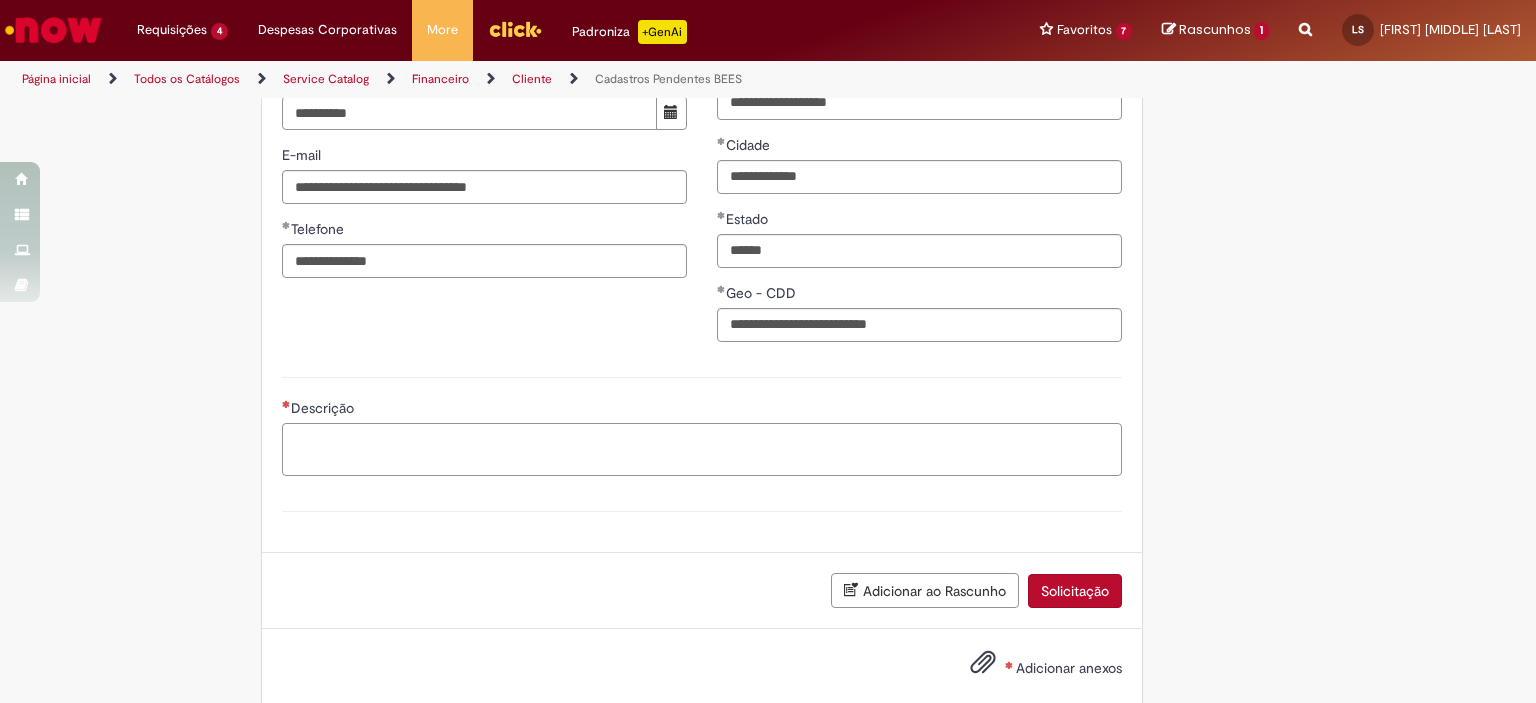paste on "**********" 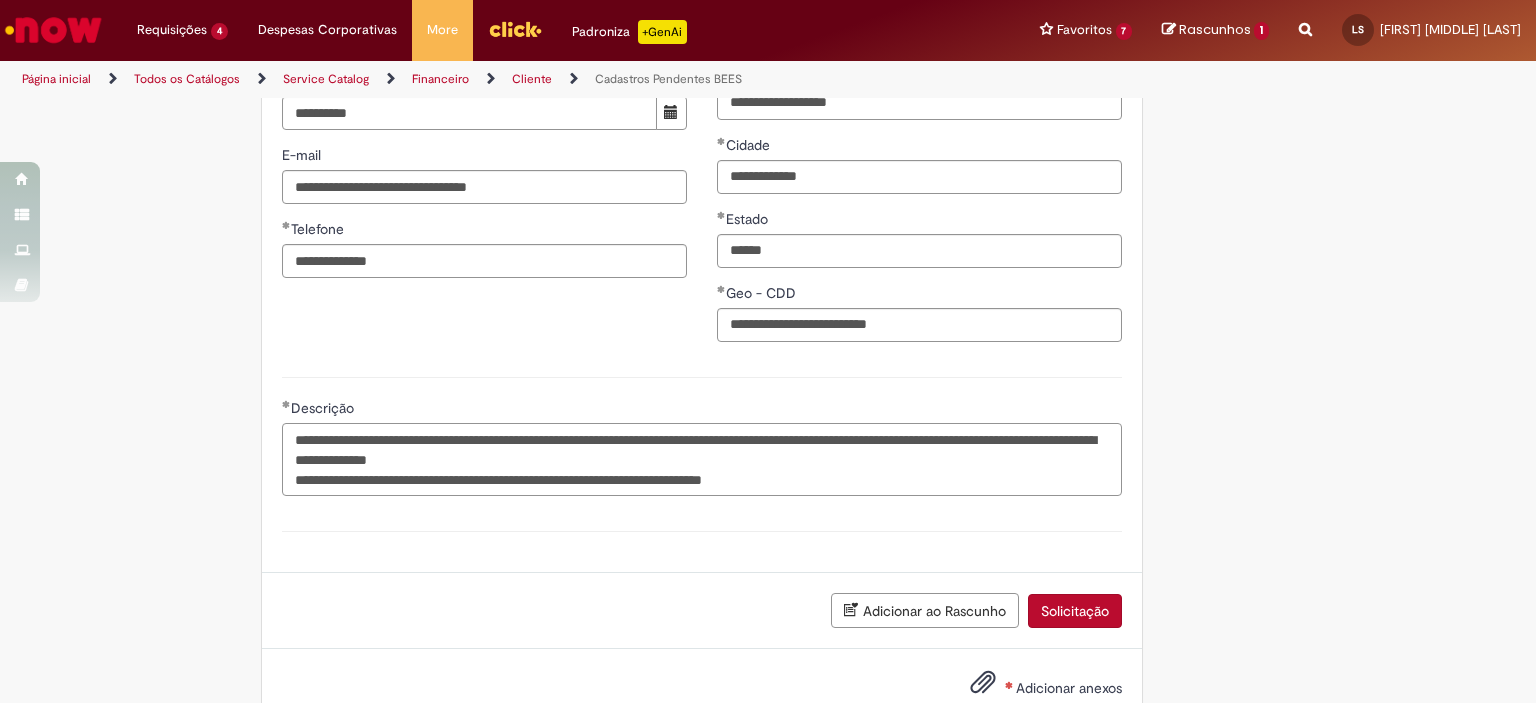 type on "**********" 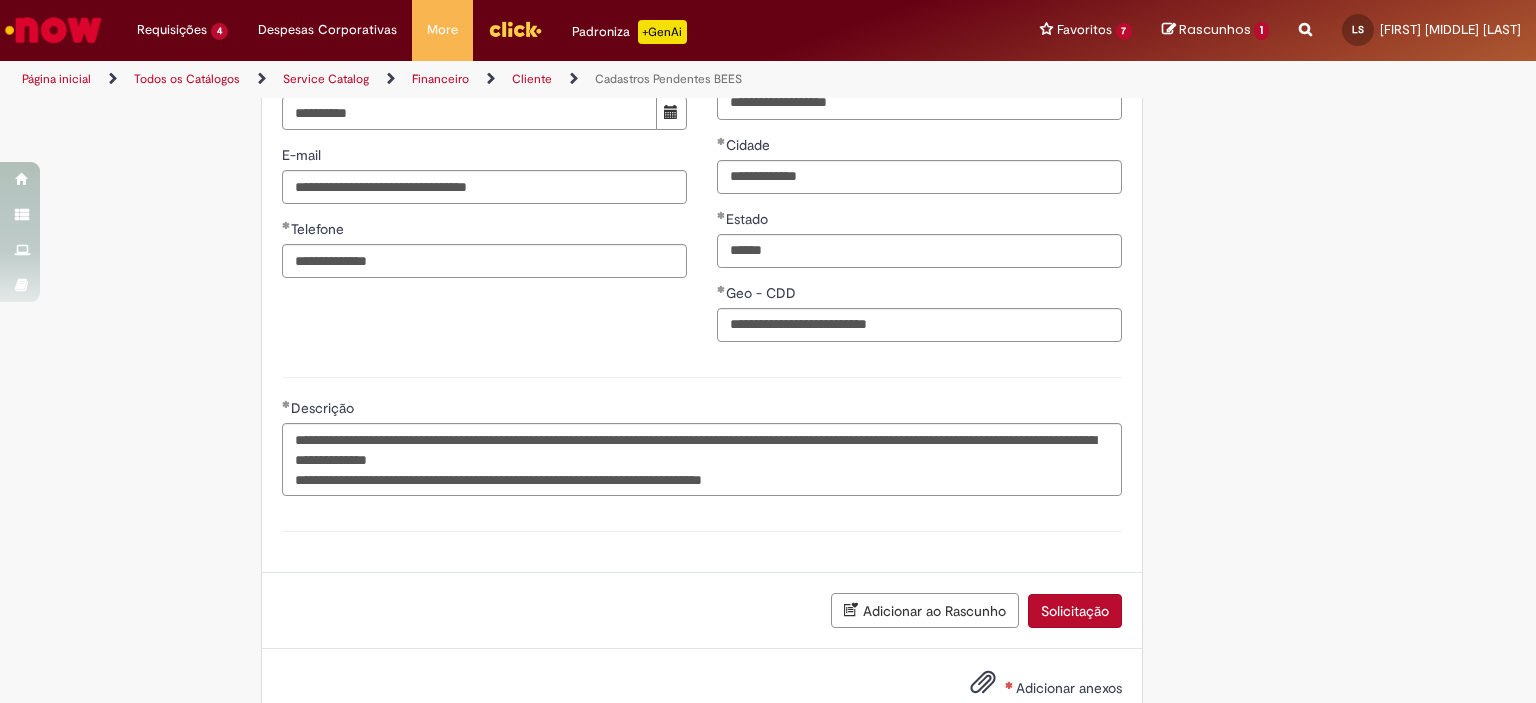 click on "Adicionar anexos" at bounding box center [983, 687] 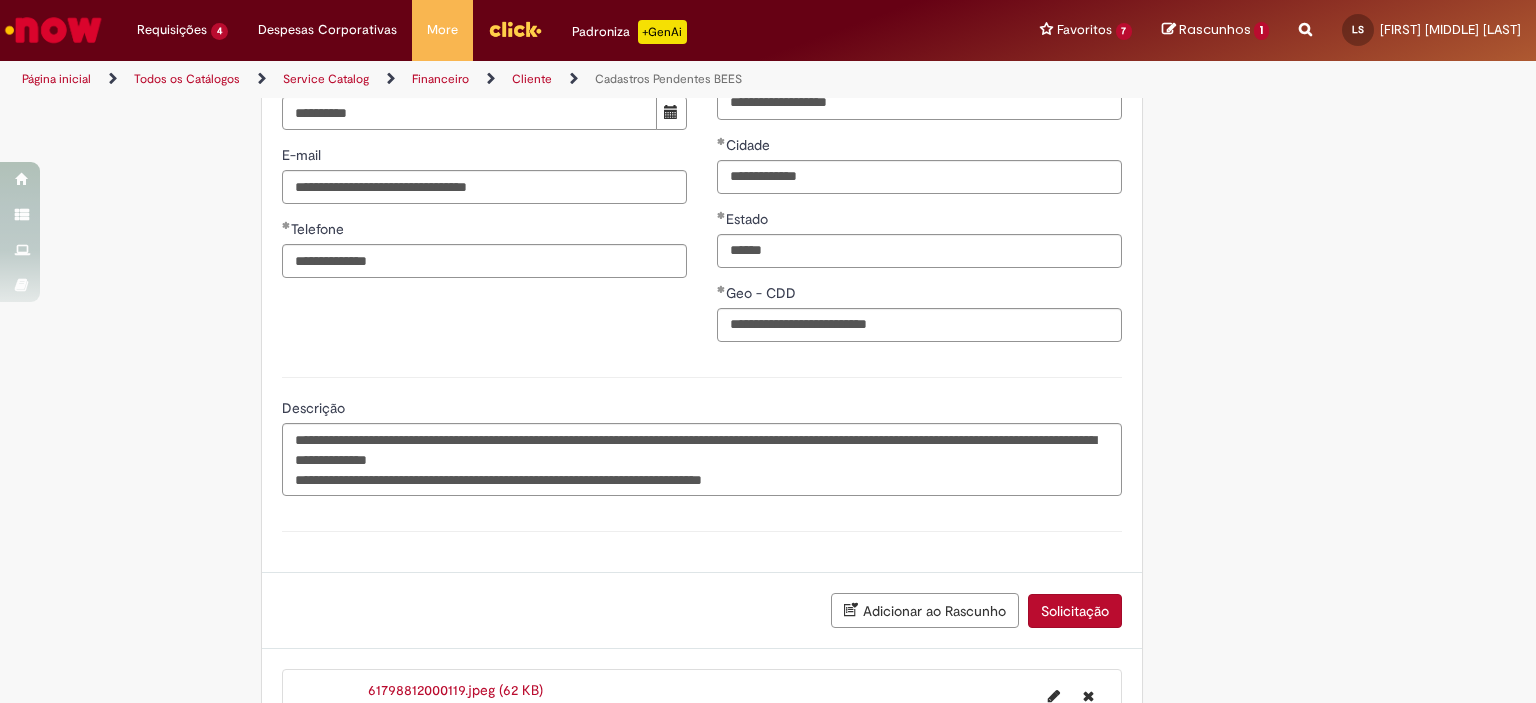 scroll, scrollTop: 1395, scrollLeft: 0, axis: vertical 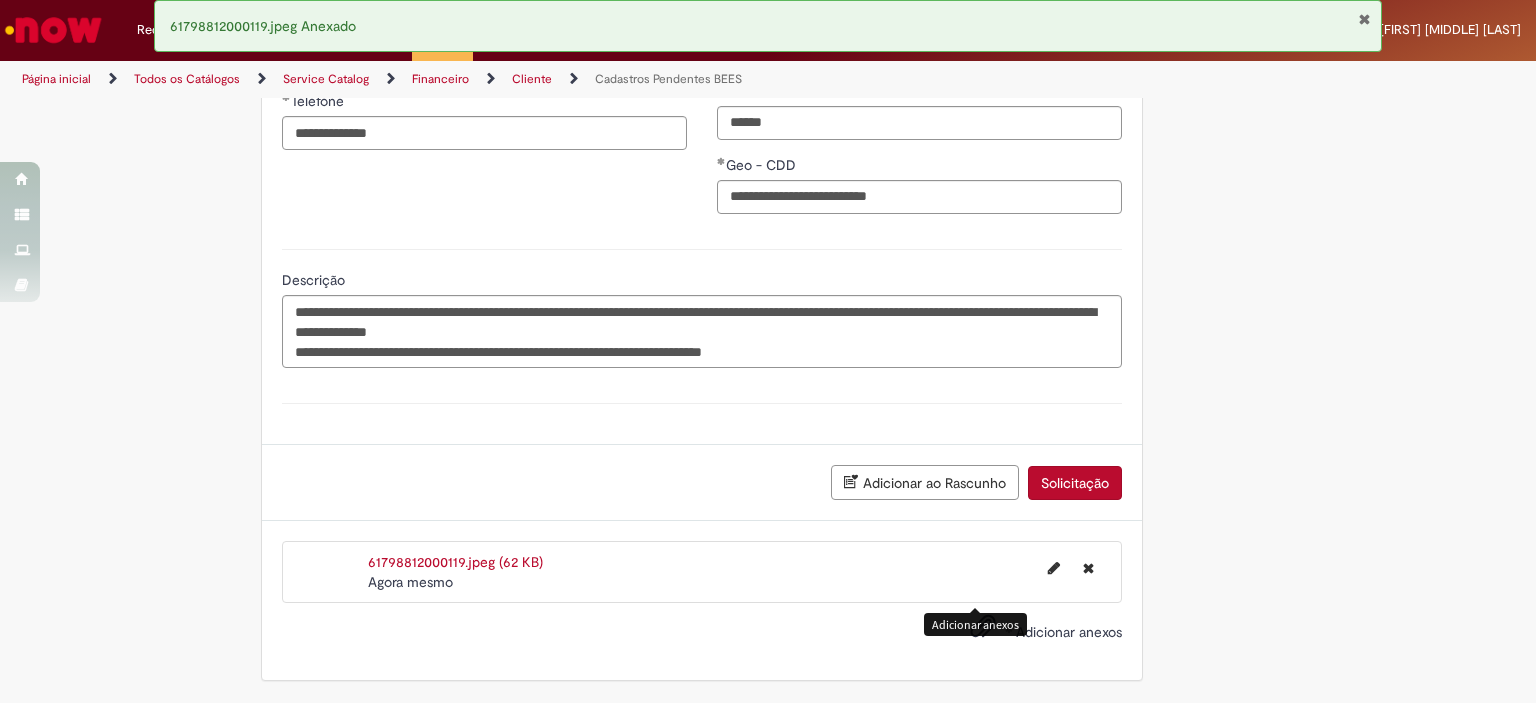 click on "Solicitação" at bounding box center [1075, 483] 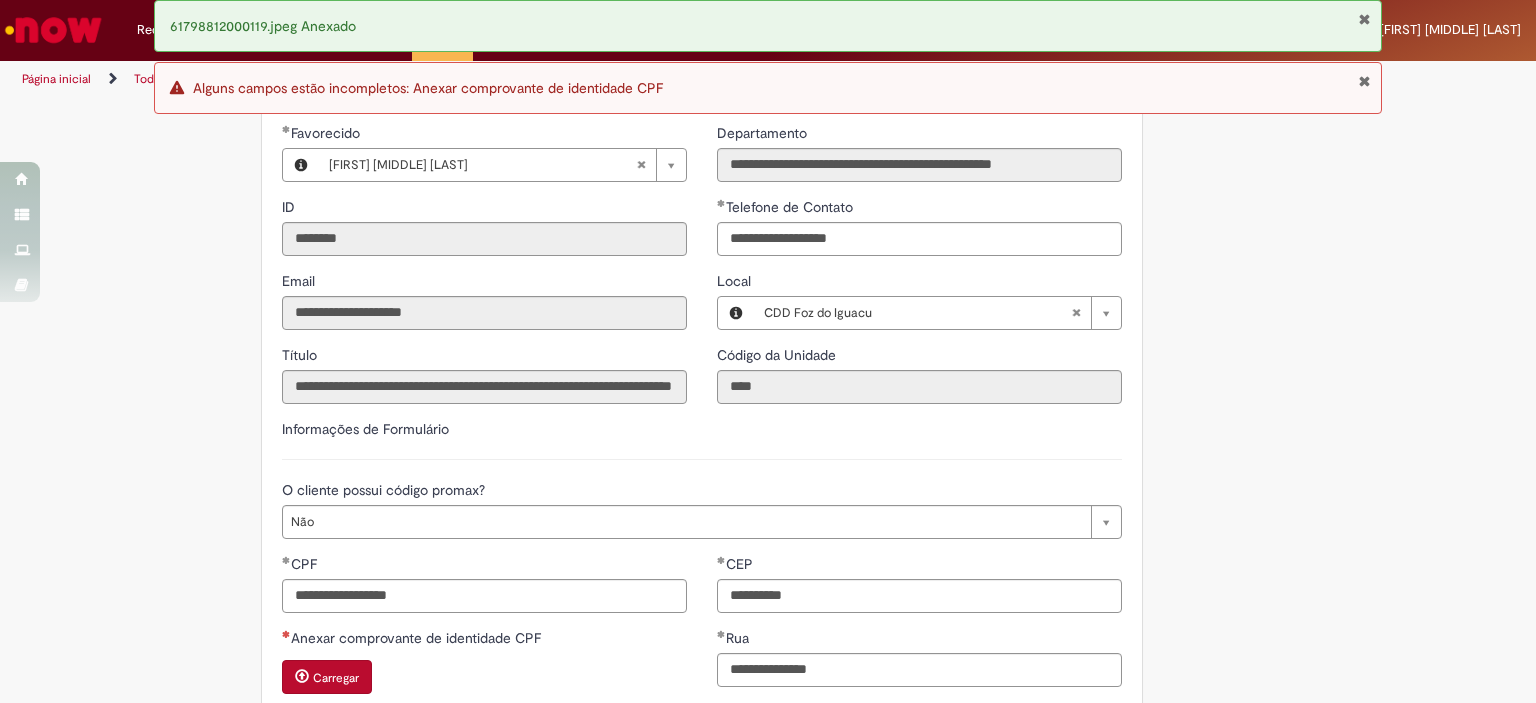 scroll, scrollTop: 237, scrollLeft: 0, axis: vertical 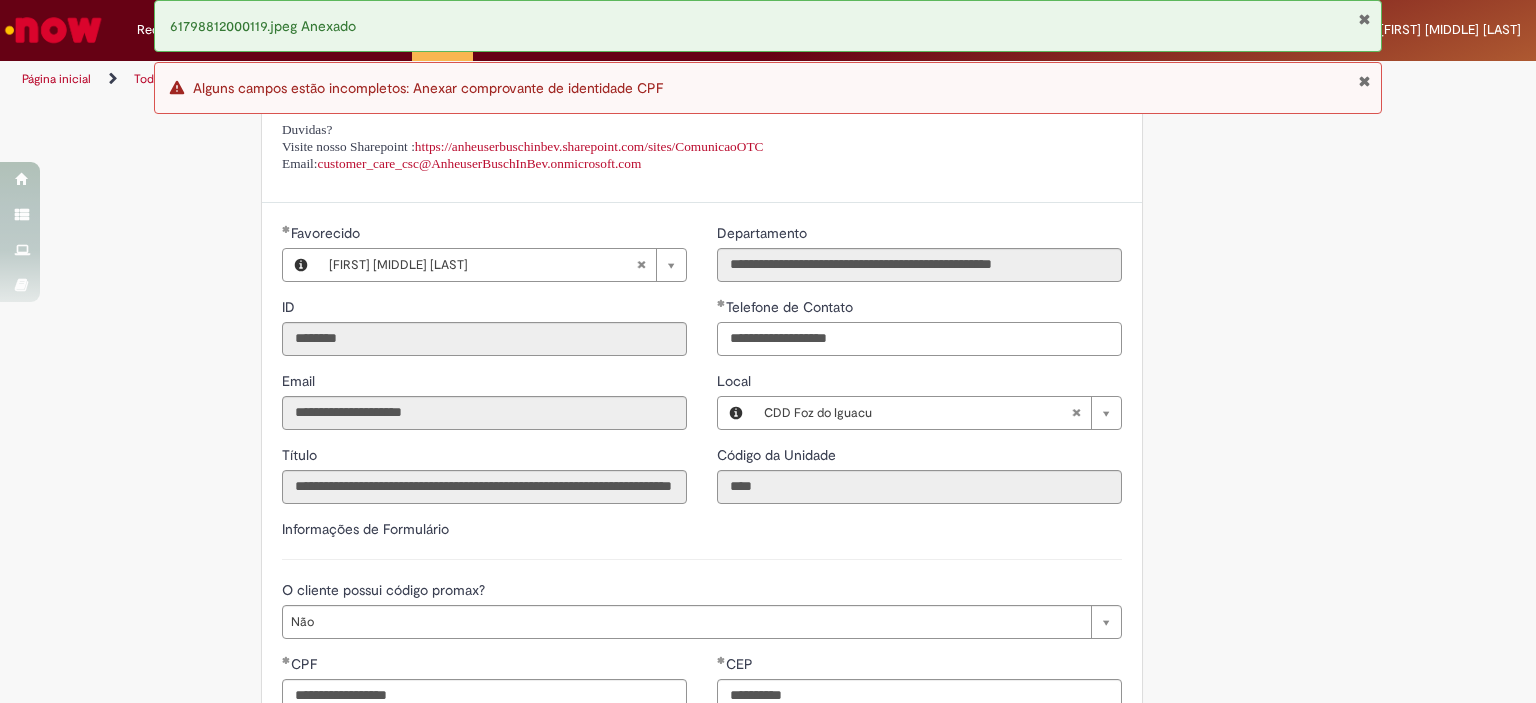 click on "**********" at bounding box center (919, 339) 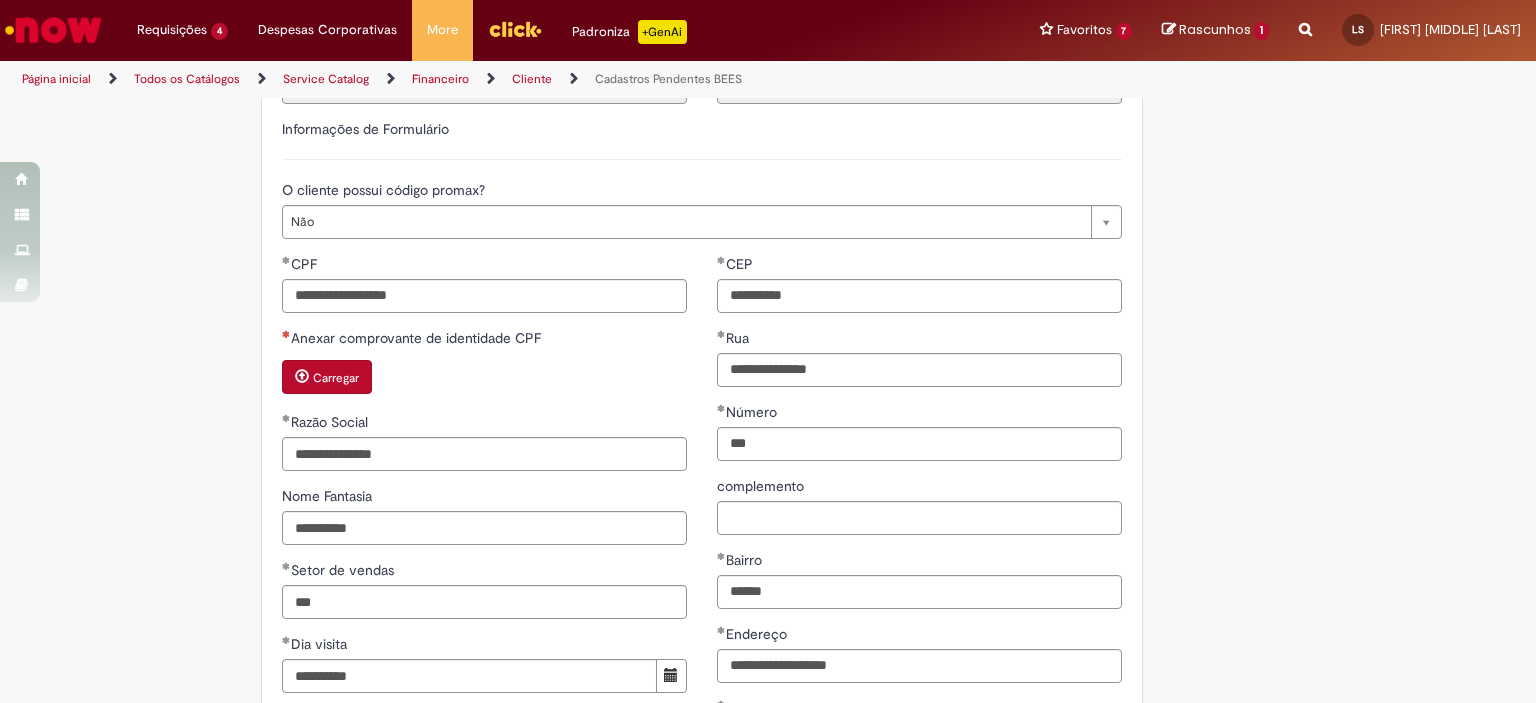 click on "Carregar" at bounding box center (336, 378) 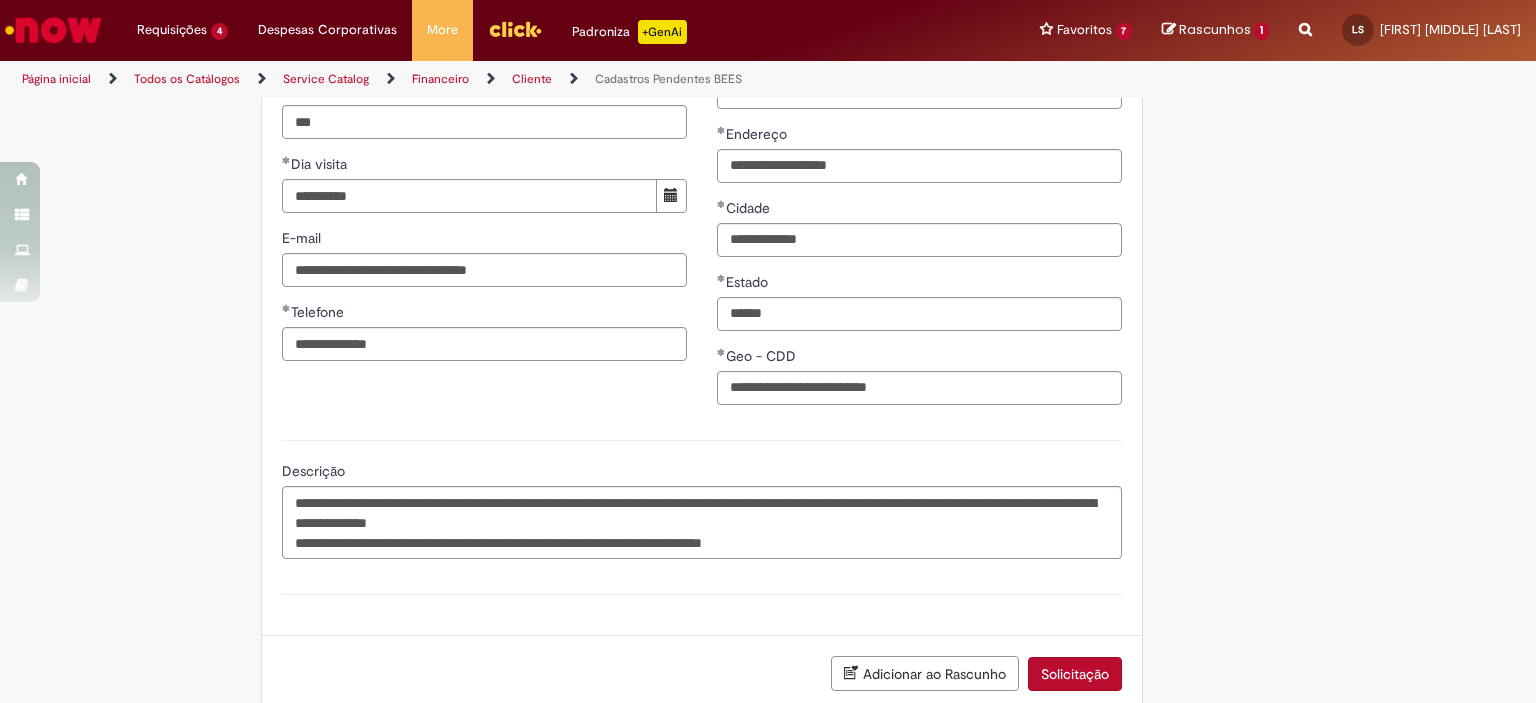 scroll, scrollTop: 1395, scrollLeft: 0, axis: vertical 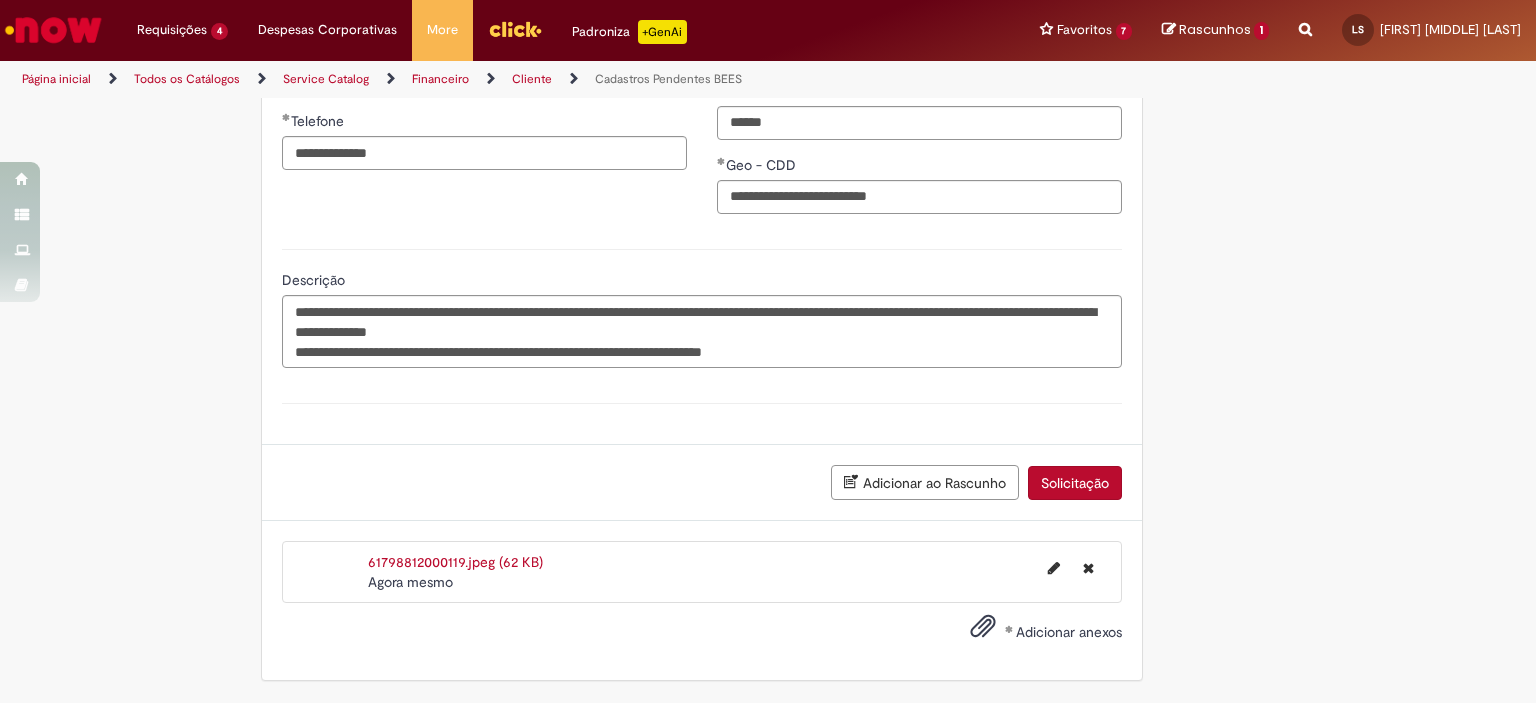 click on "Solicitação" at bounding box center (1075, 483) 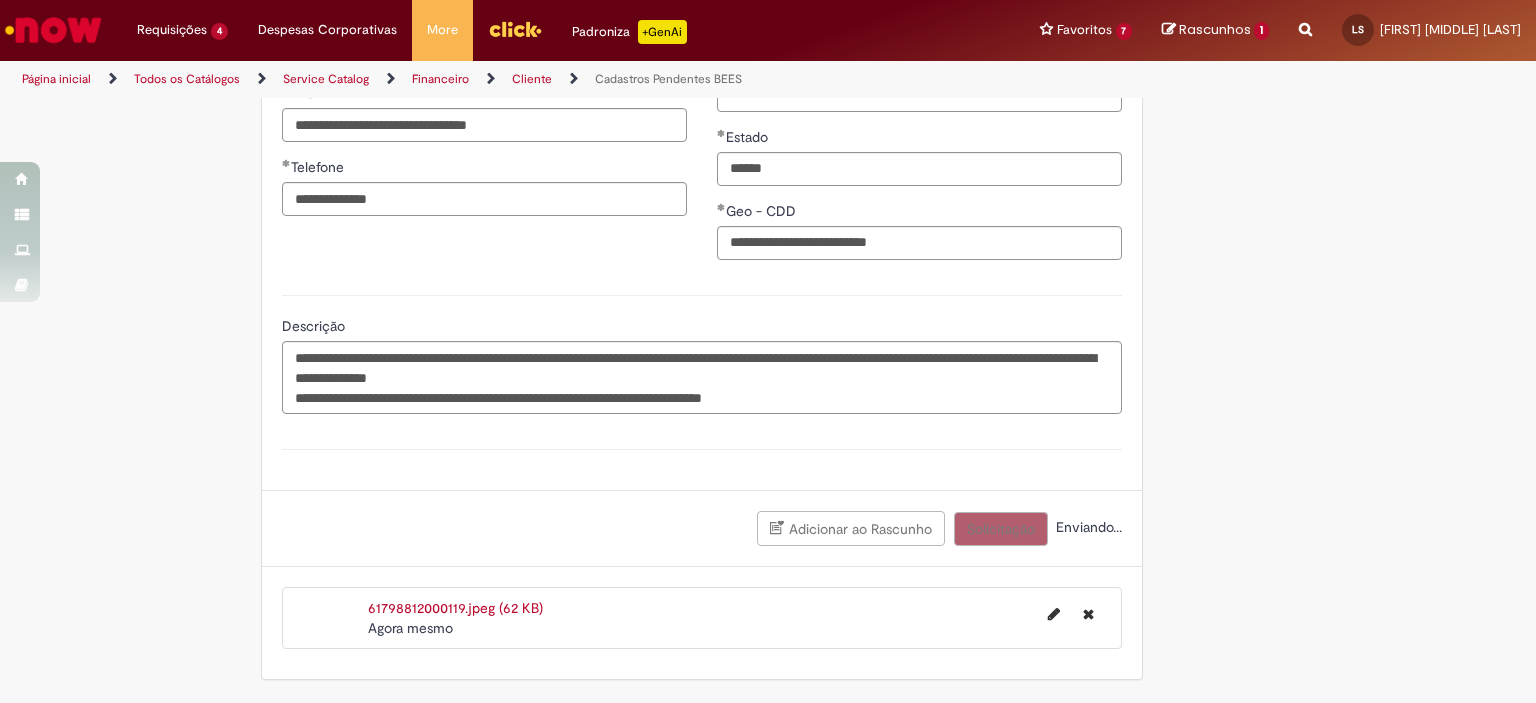 scroll, scrollTop: 1349, scrollLeft: 0, axis: vertical 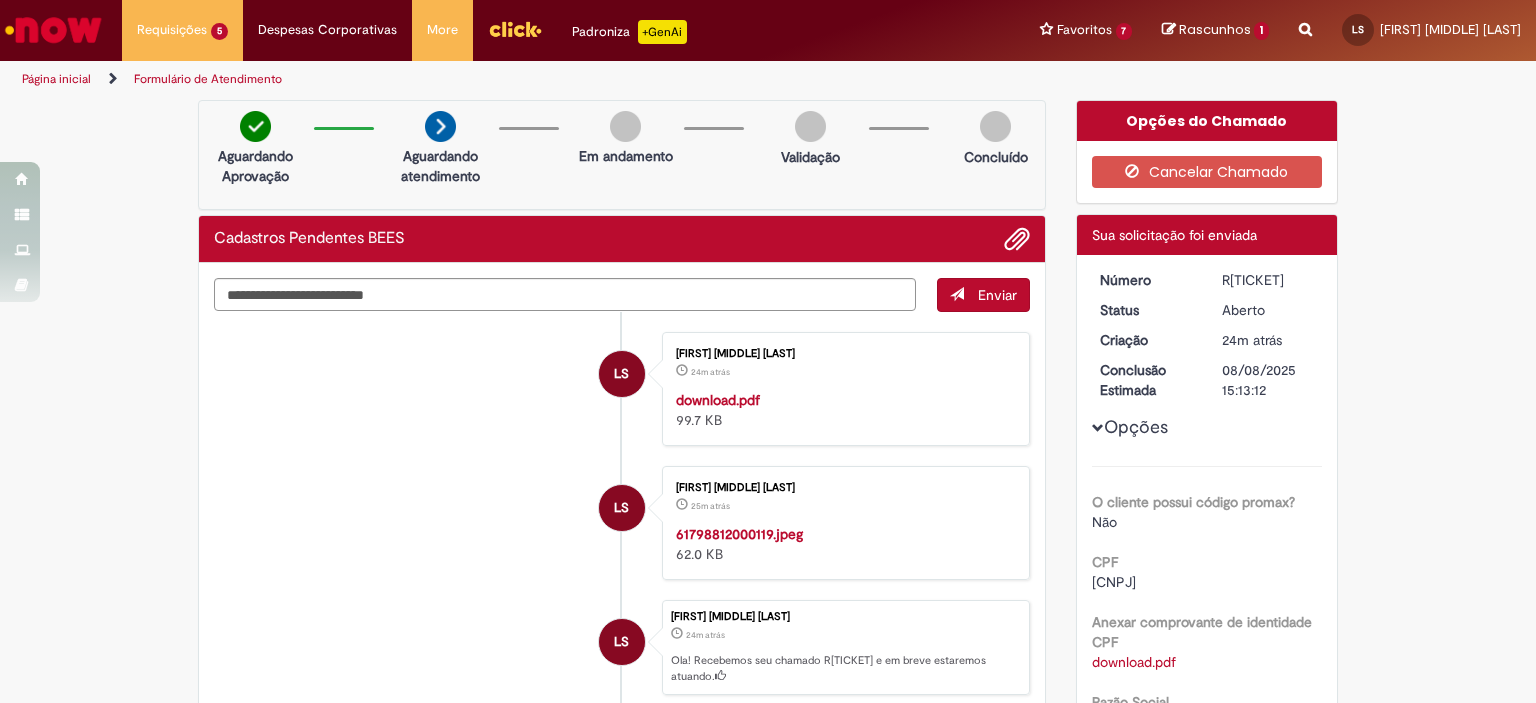click on "LS
Laryssa Froner Da Silva
25m atrás 25 minutos atrás
61798812000119.jpeg  62.0 KB" at bounding box center (622, 523) 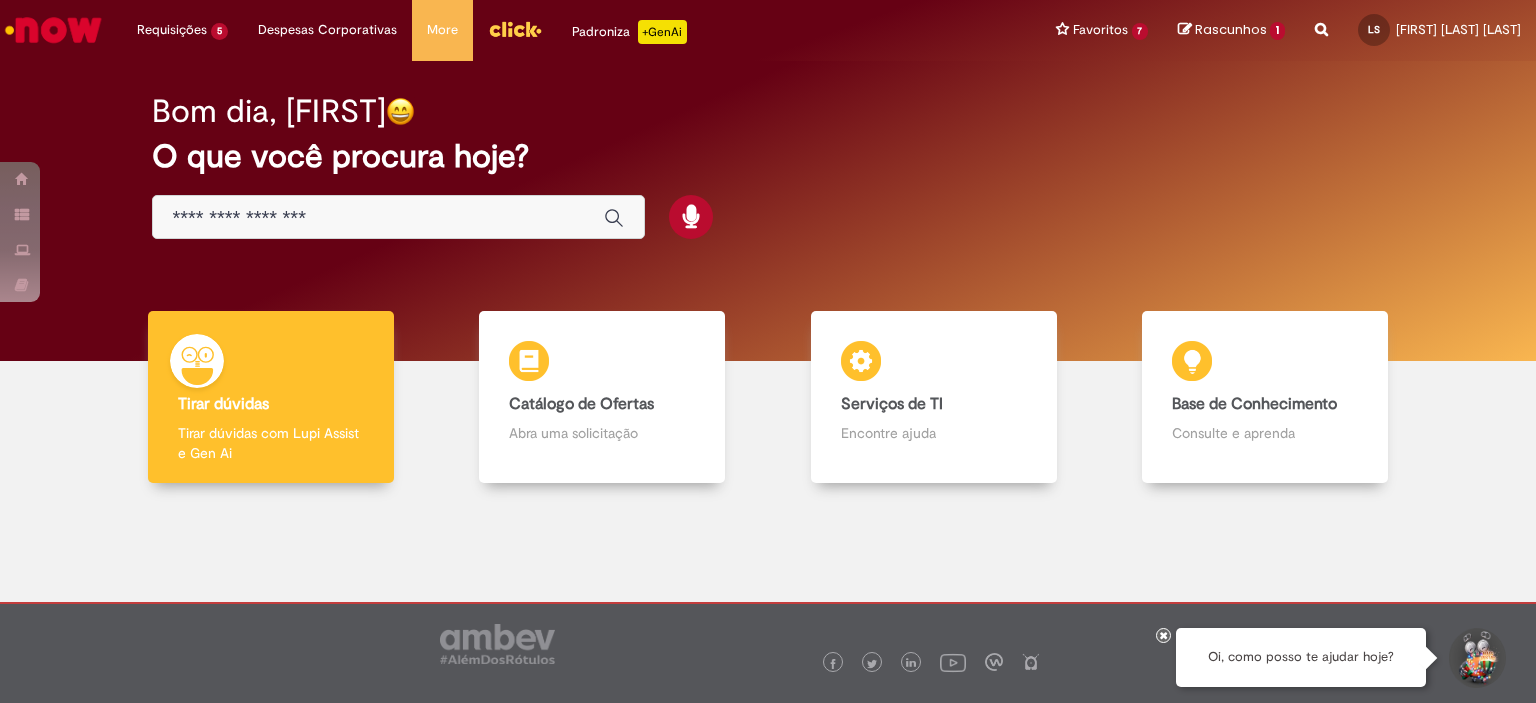 scroll, scrollTop: 0, scrollLeft: 0, axis: both 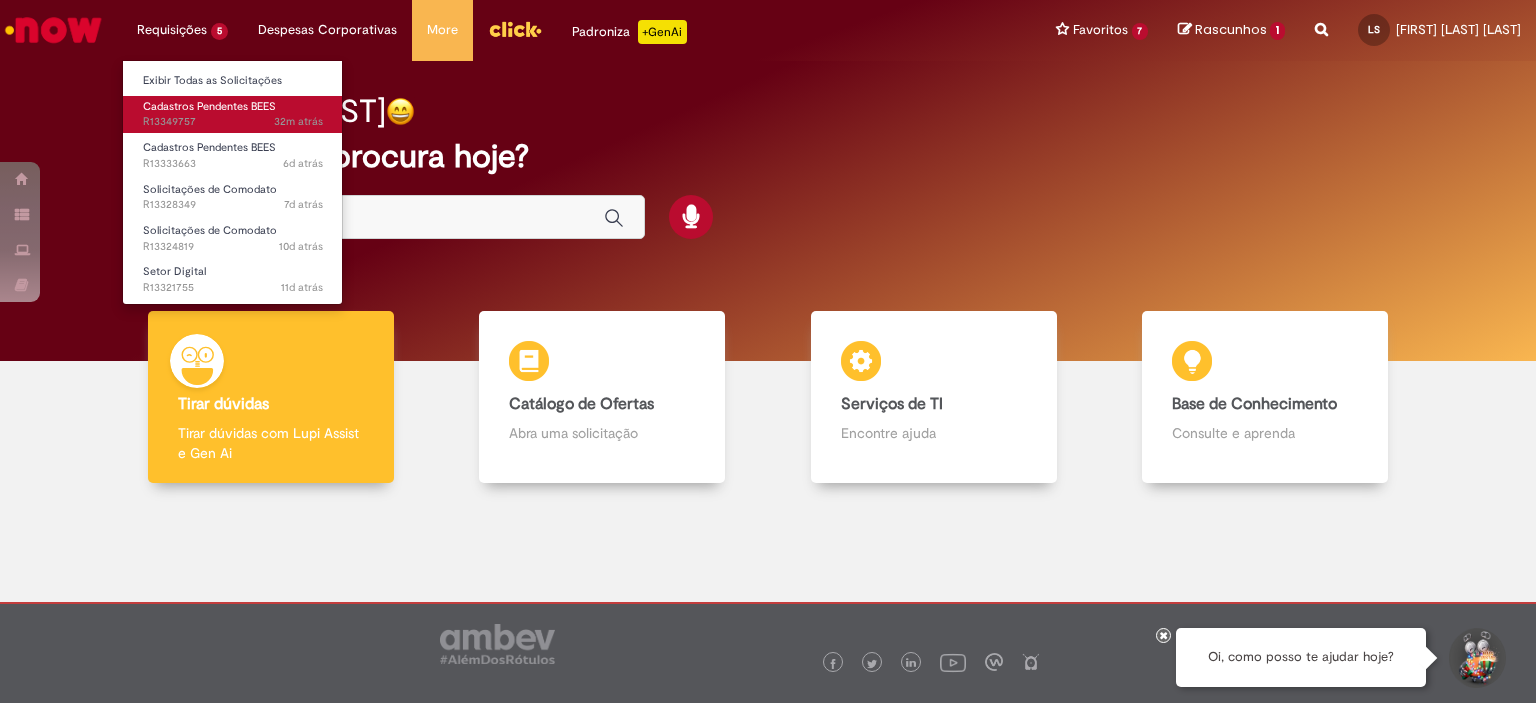 click on "Cadastros Pendentes BEES" at bounding box center [209, 106] 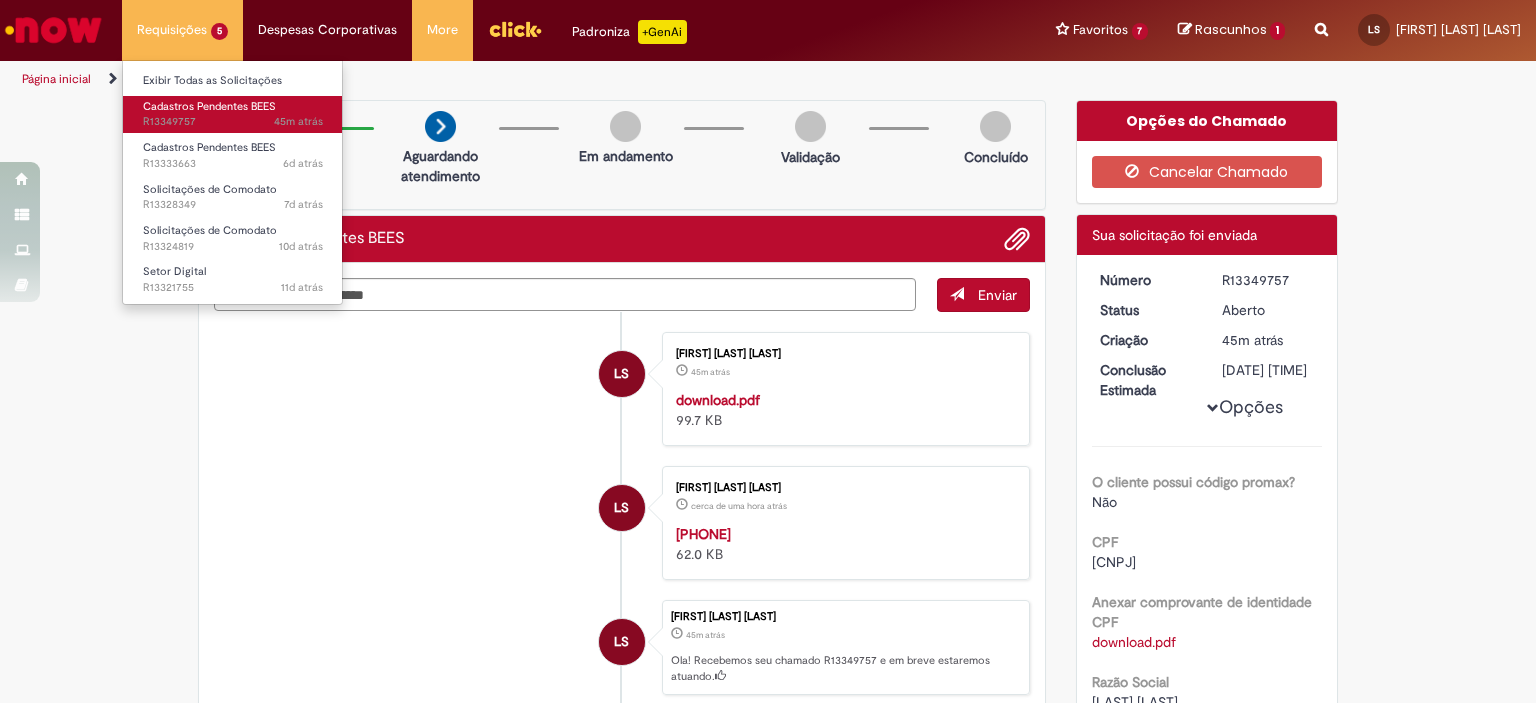 click on "Cadastros Pendentes BEES" at bounding box center [209, 106] 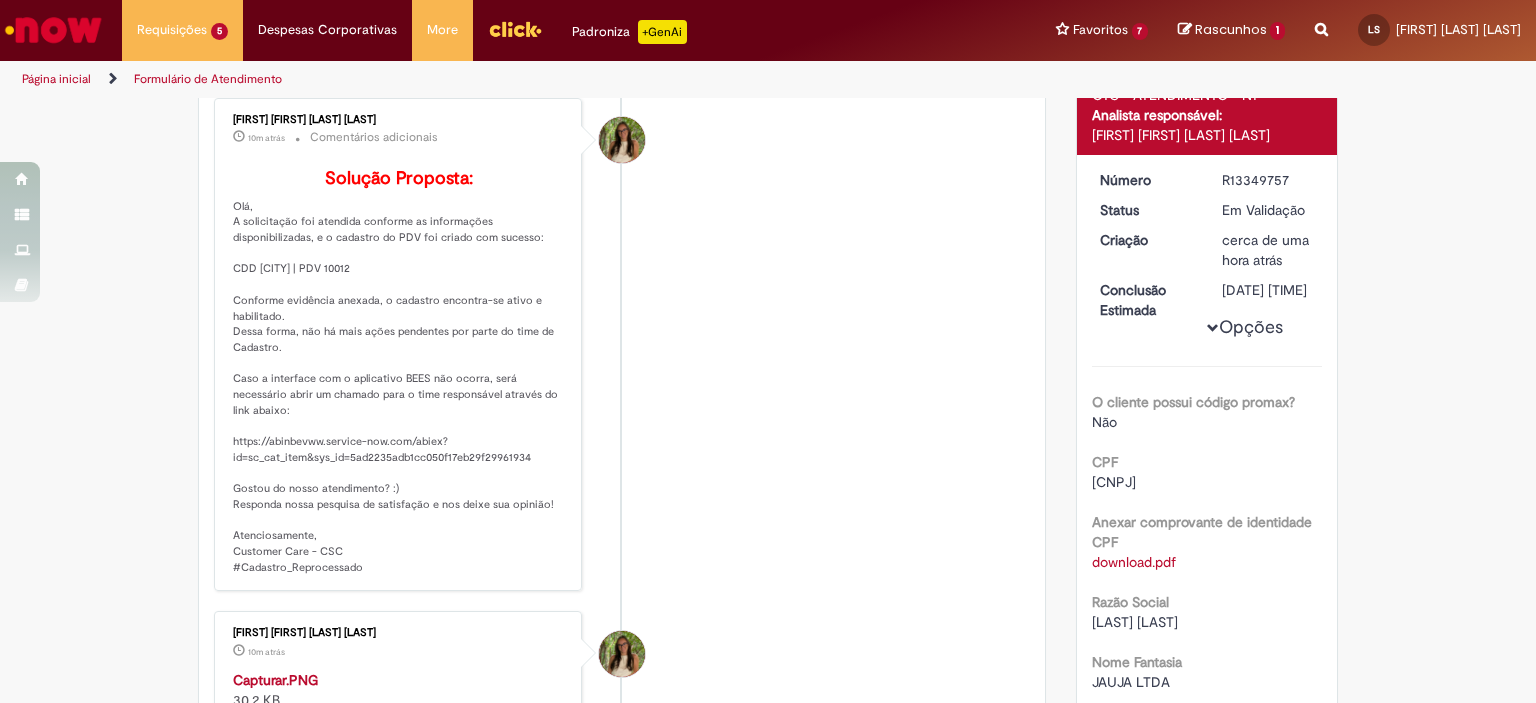 scroll, scrollTop: 0, scrollLeft: 0, axis: both 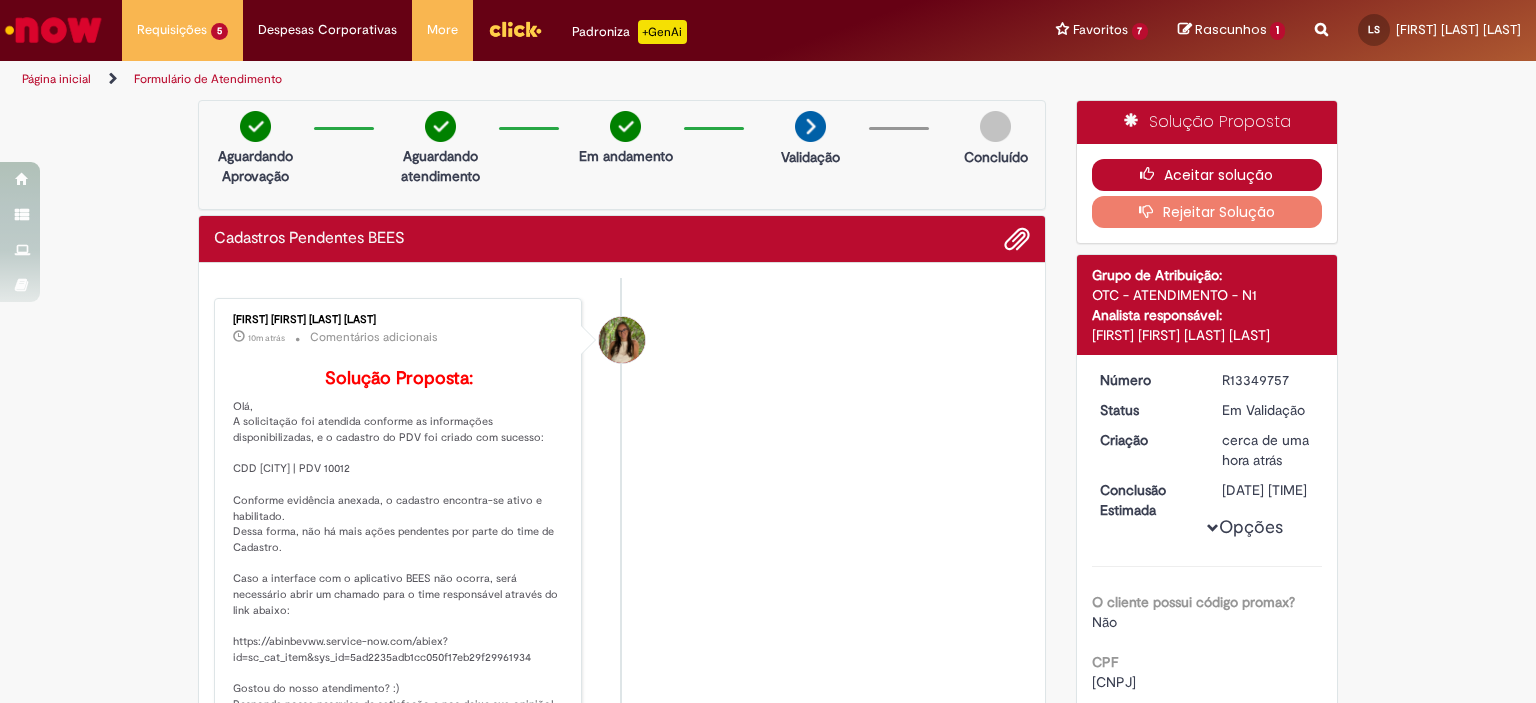 click on "Aceitar solução" at bounding box center [1207, 175] 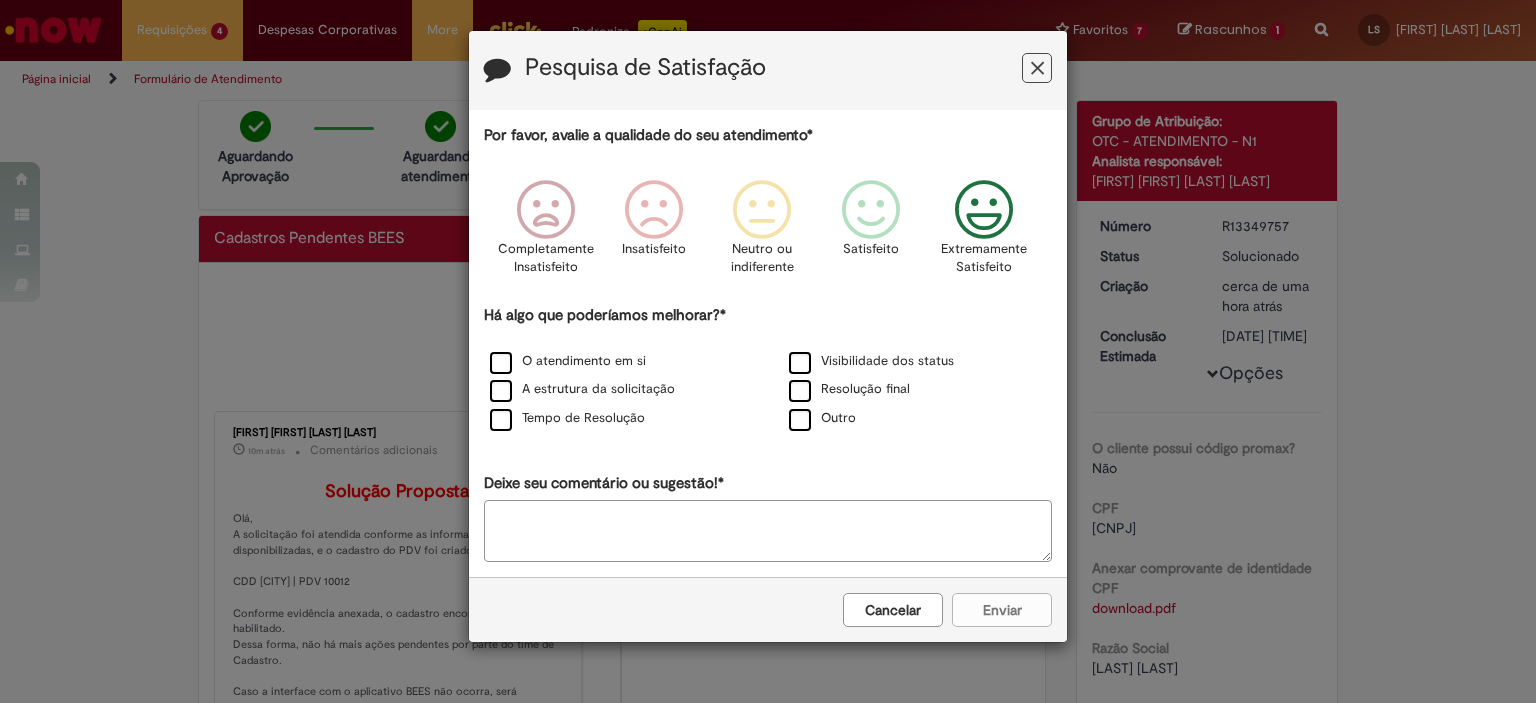 click at bounding box center (984, 210) 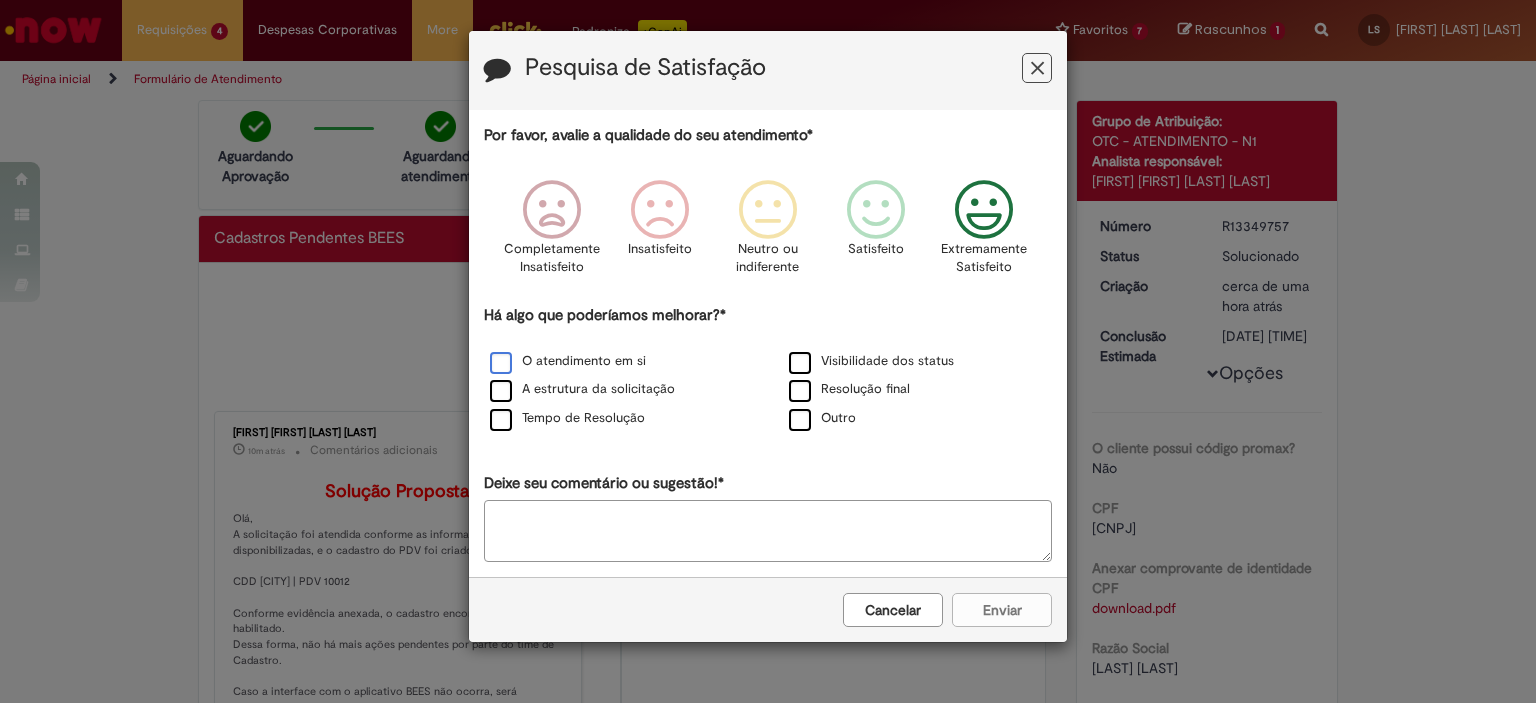 click on "O atendimento em si" at bounding box center [568, 361] 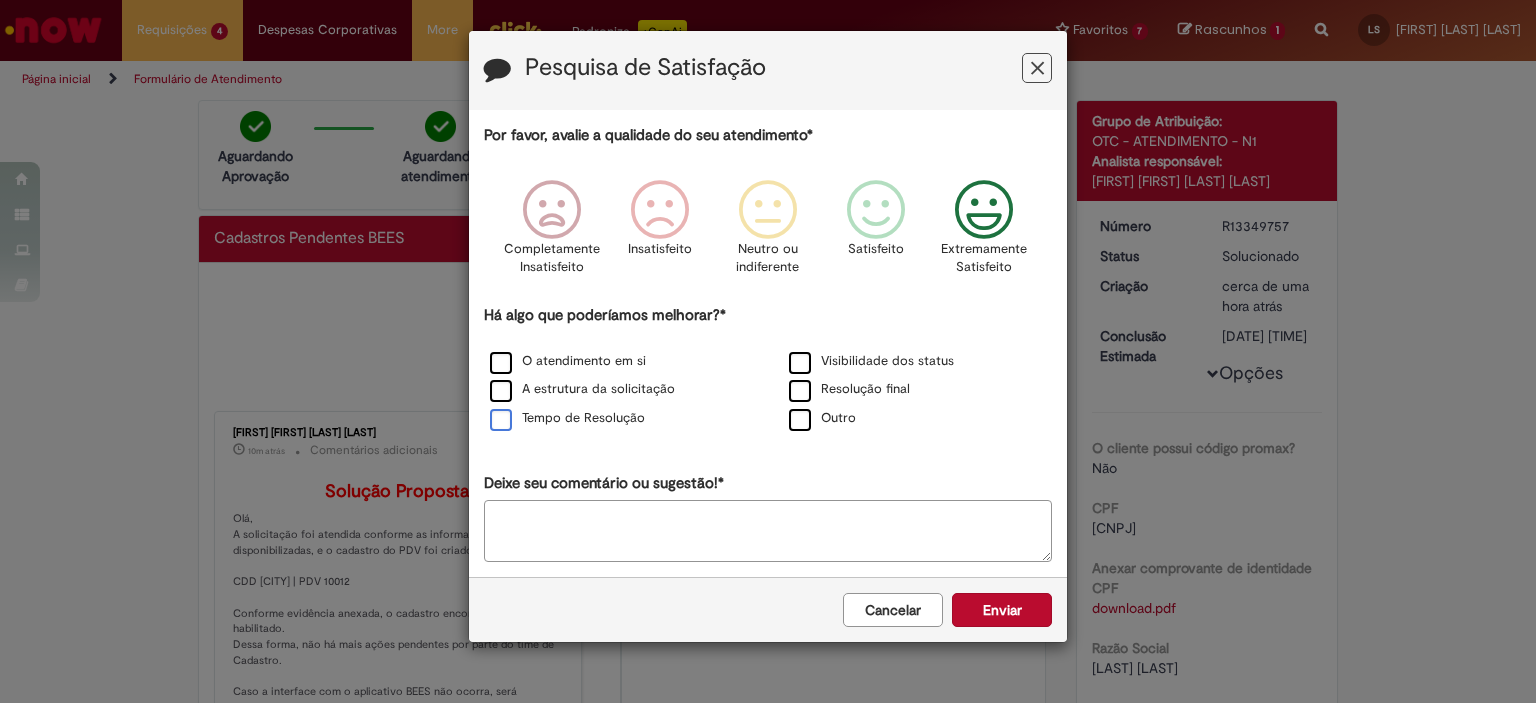 click on "Tempo de Resolução" at bounding box center (567, 418) 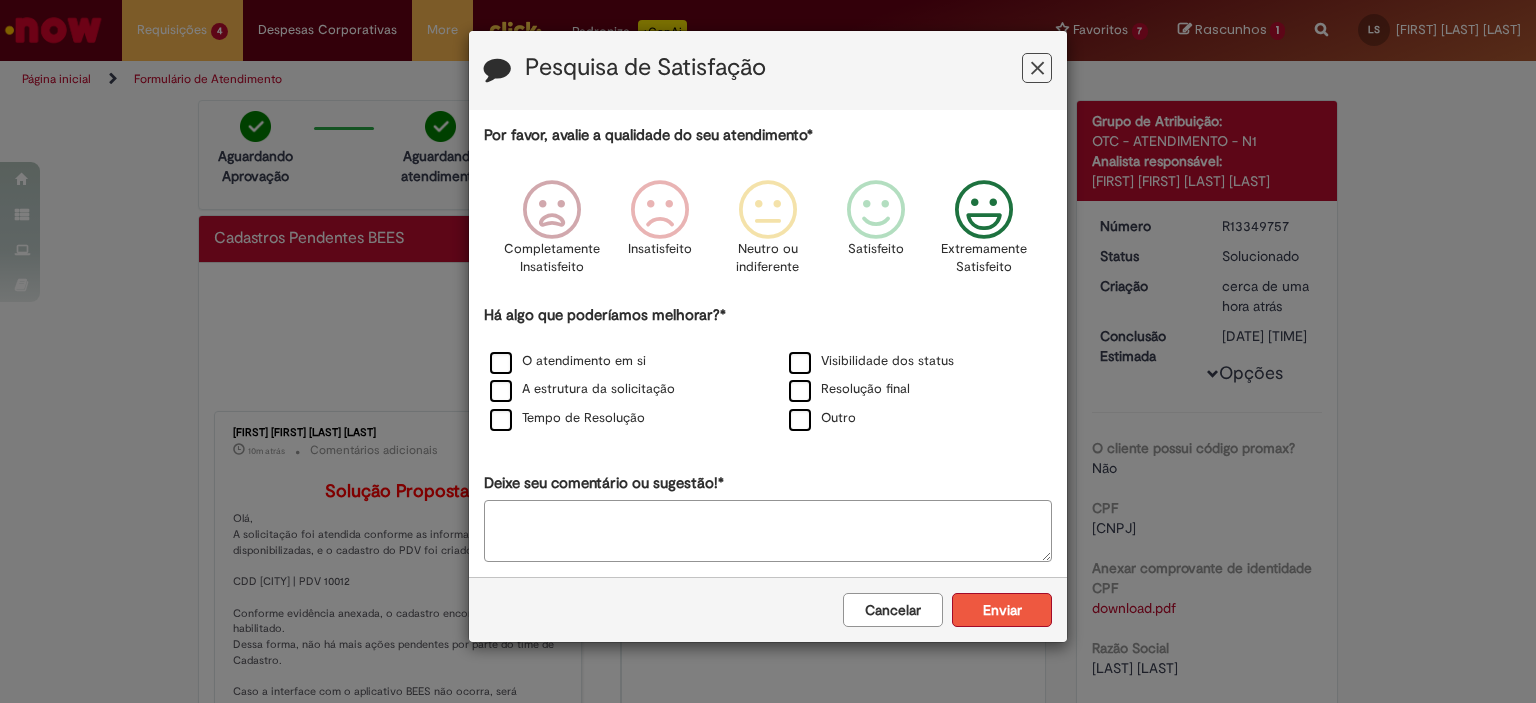 click on "Enviar" at bounding box center (1002, 610) 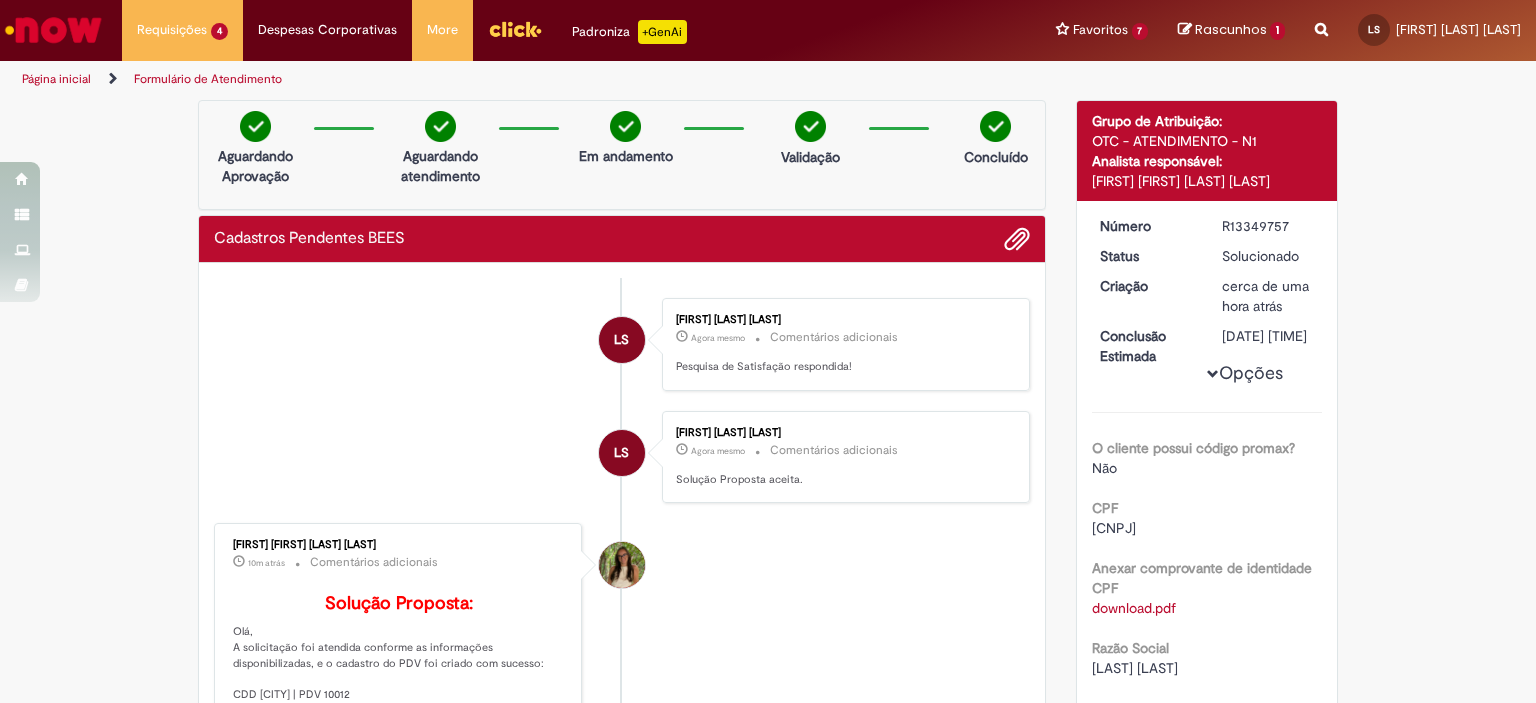 click on "Obrigado por compartilhar sua avaliação!
Fechar" at bounding box center (768, 86) 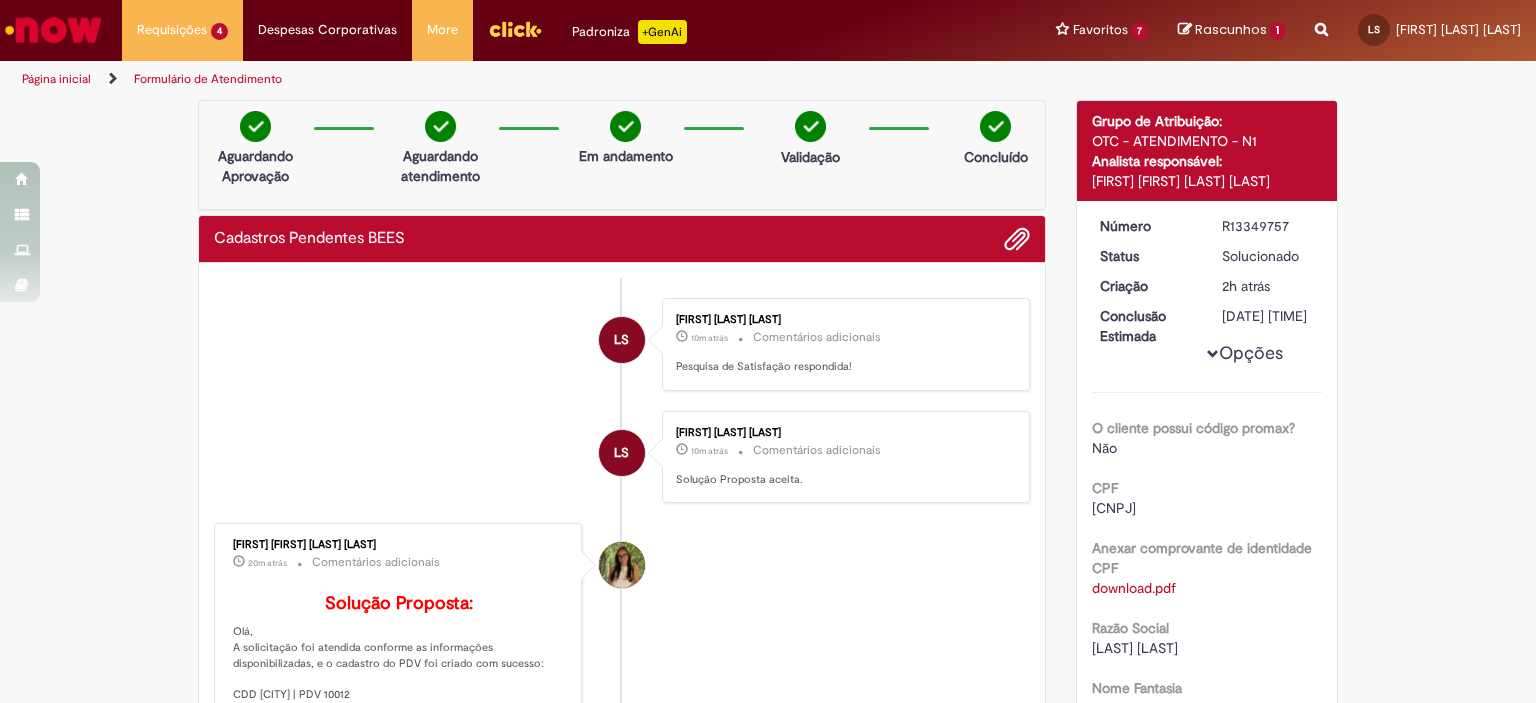 scroll, scrollTop: 300, scrollLeft: 0, axis: vertical 